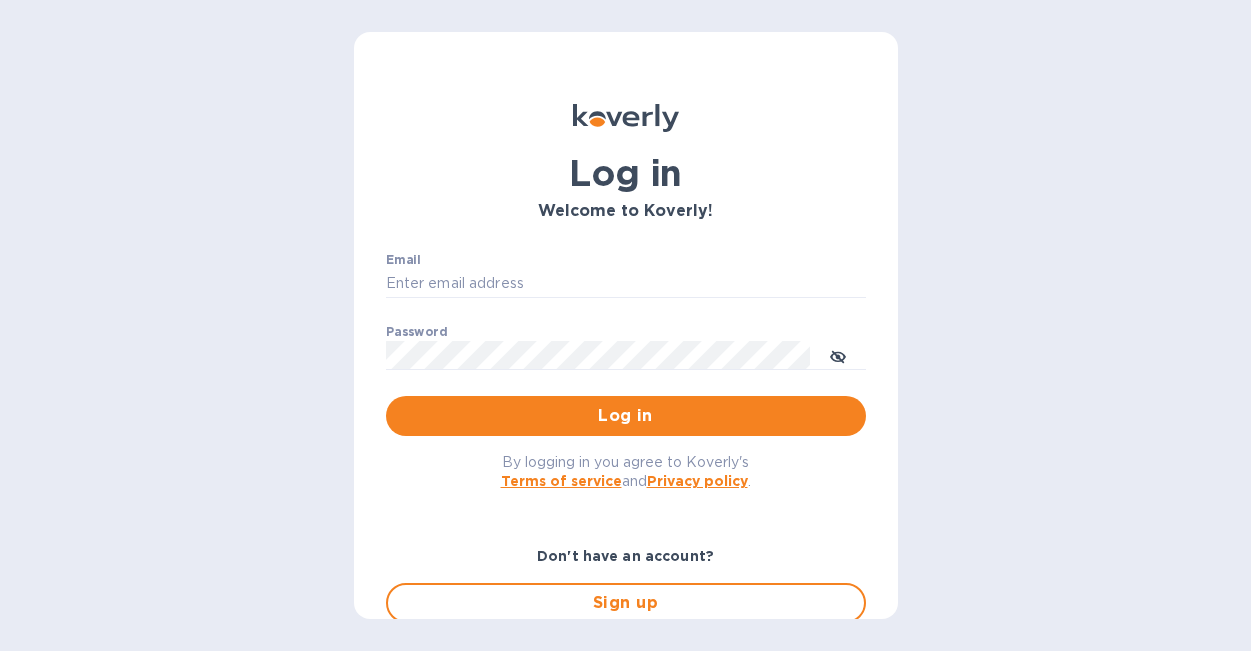 scroll, scrollTop: 0, scrollLeft: 0, axis: both 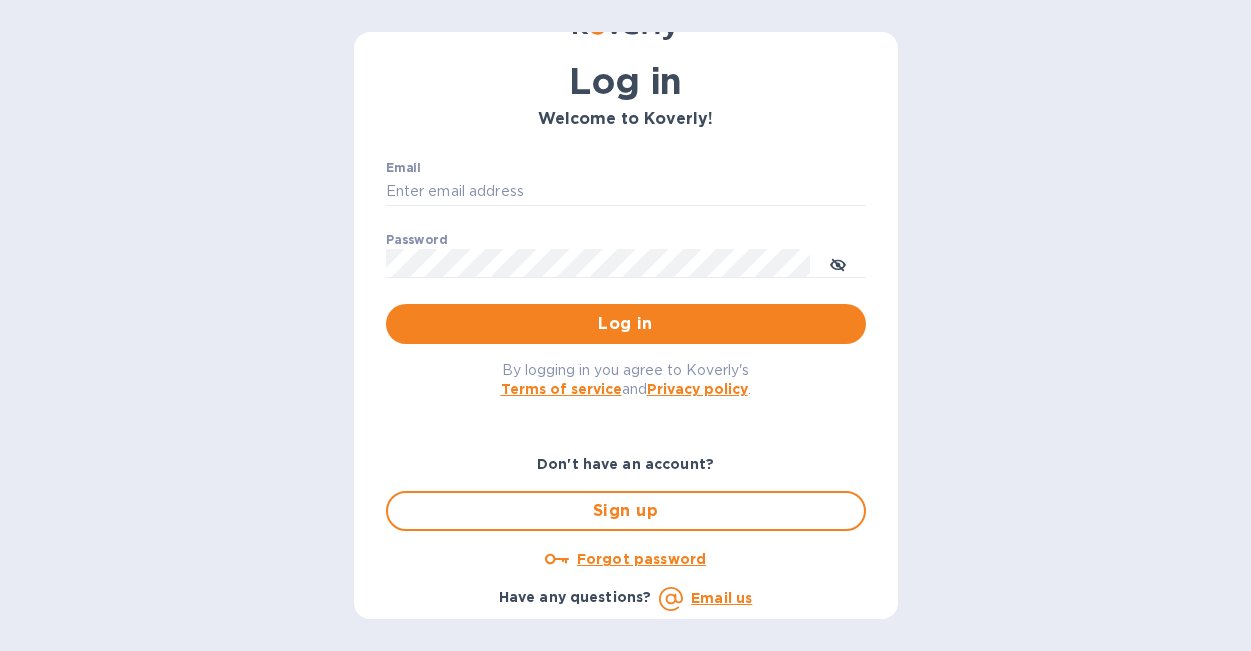 click on "Sign up" at bounding box center (626, 511) 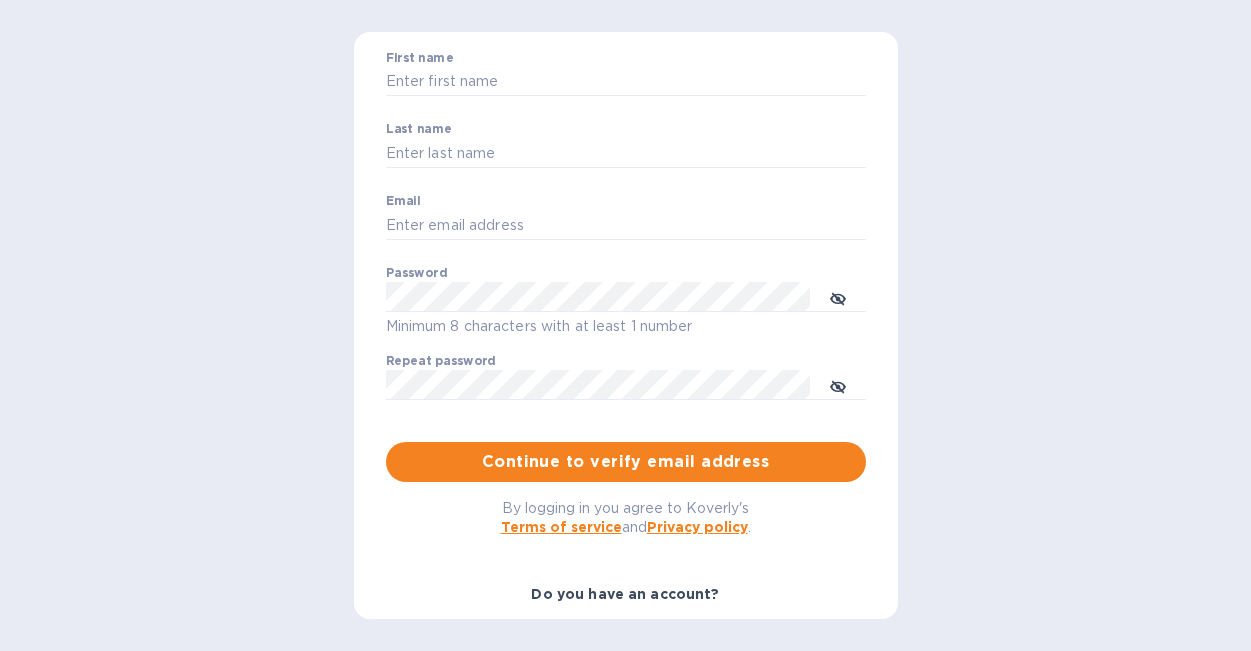 scroll, scrollTop: 108, scrollLeft: 0, axis: vertical 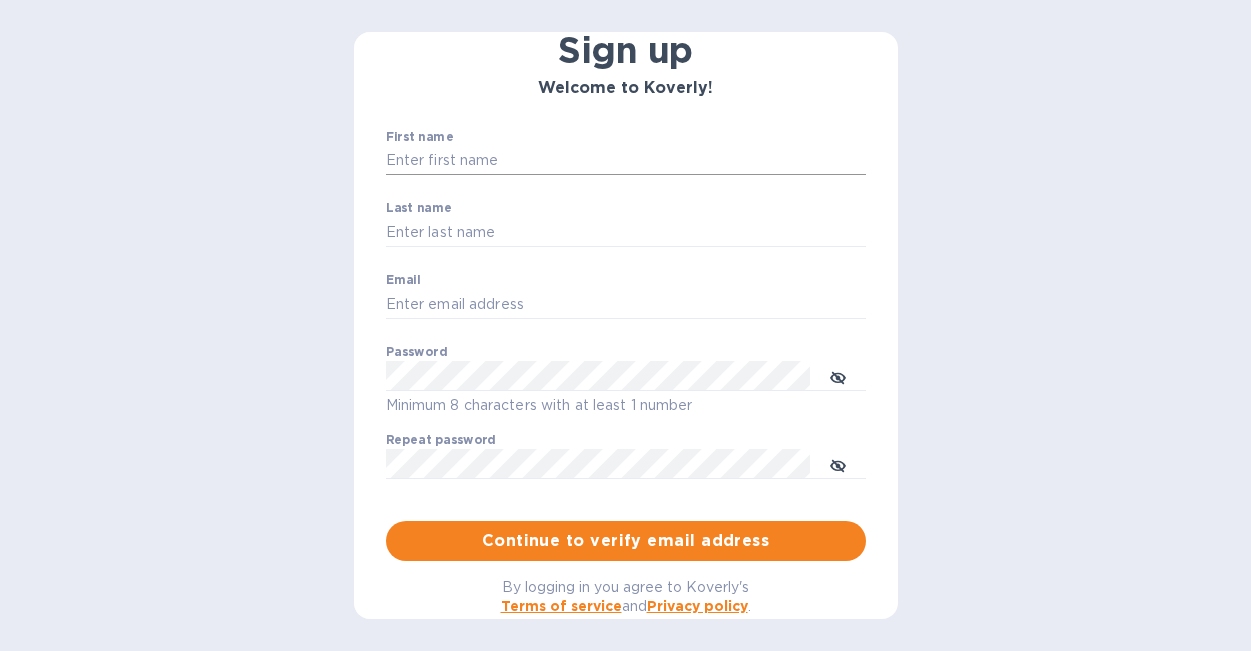 click on "First name" at bounding box center (626, 161) 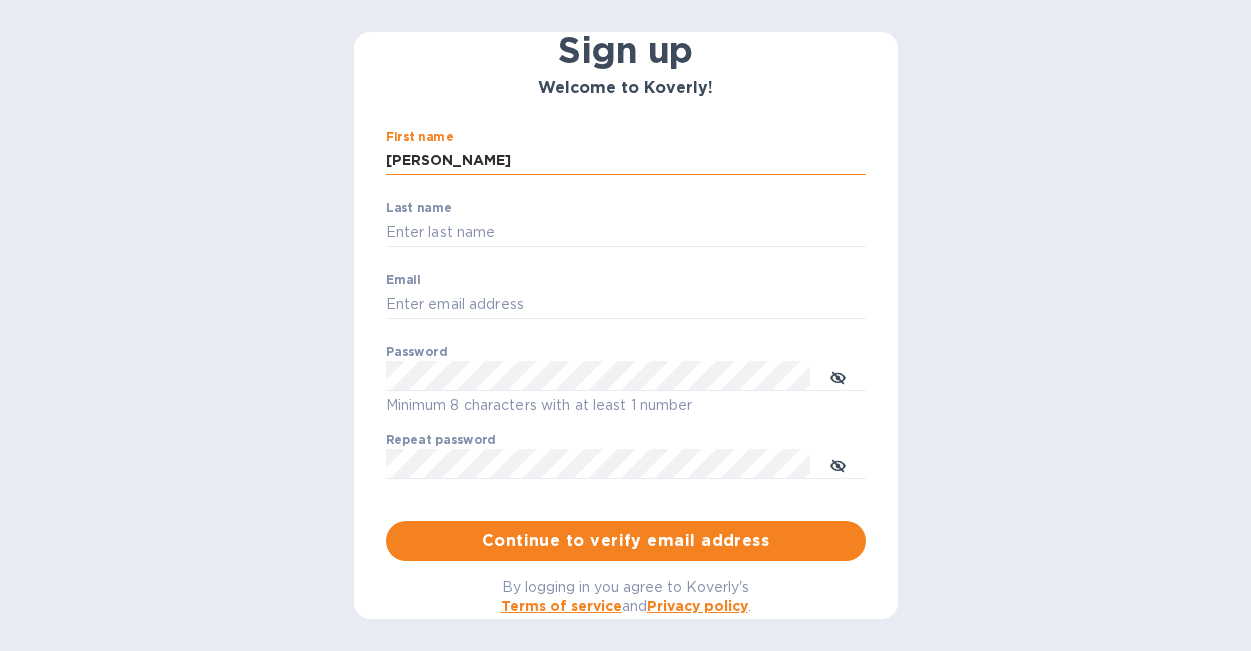 type on "[PERSON_NAME]" 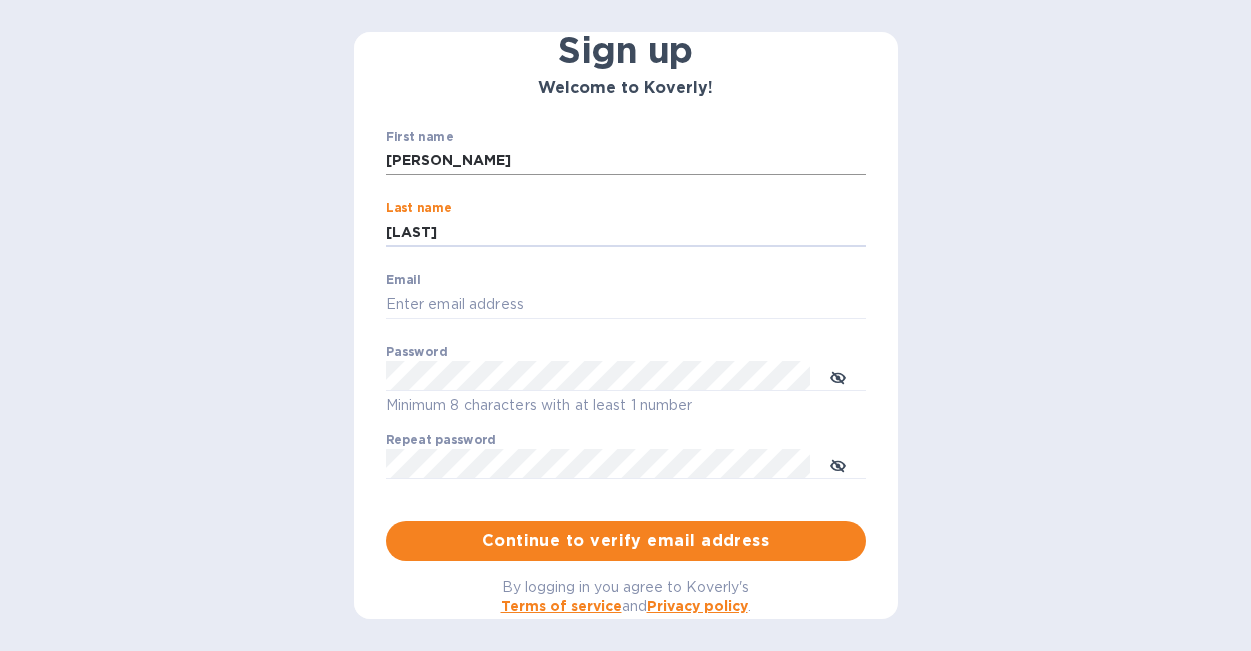 type on "[LAST]" 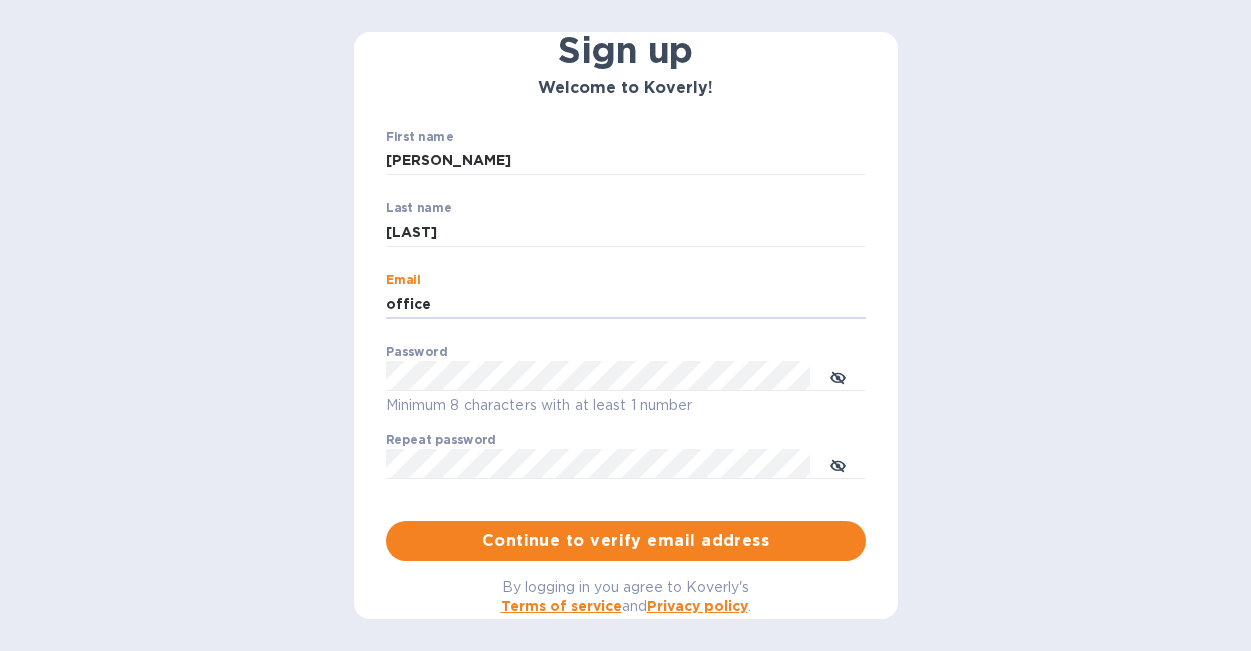 type on "office@[DOMAIN]" 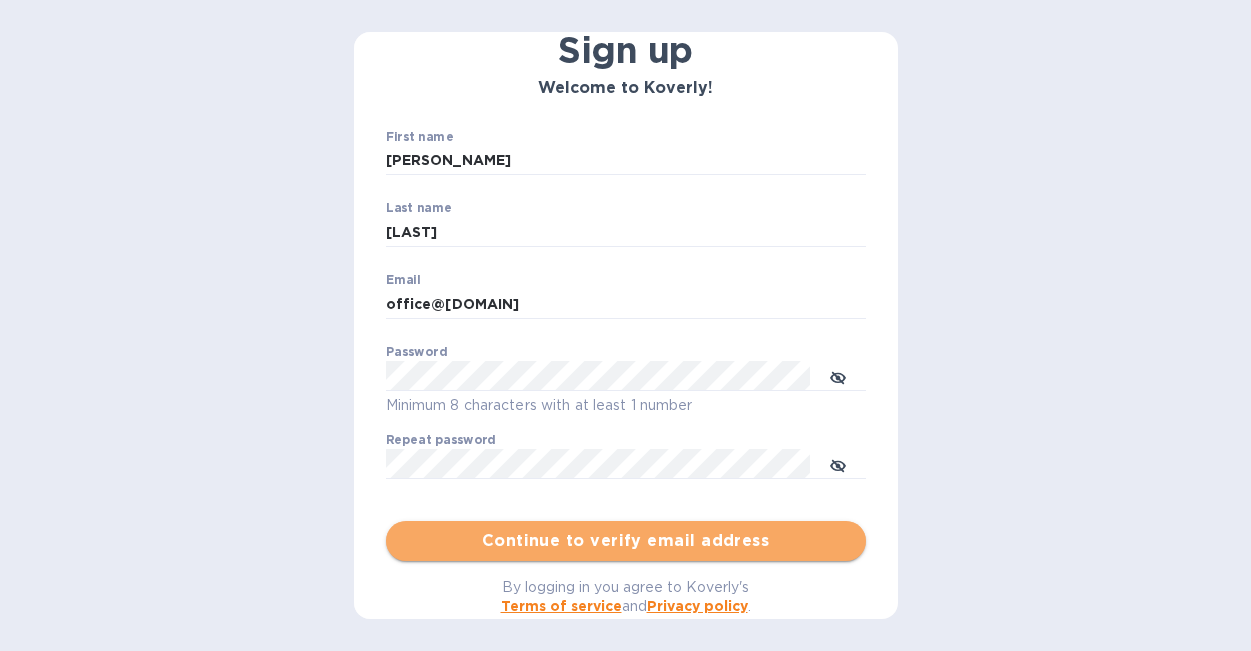 click on "Continue to verify email address" at bounding box center (626, 541) 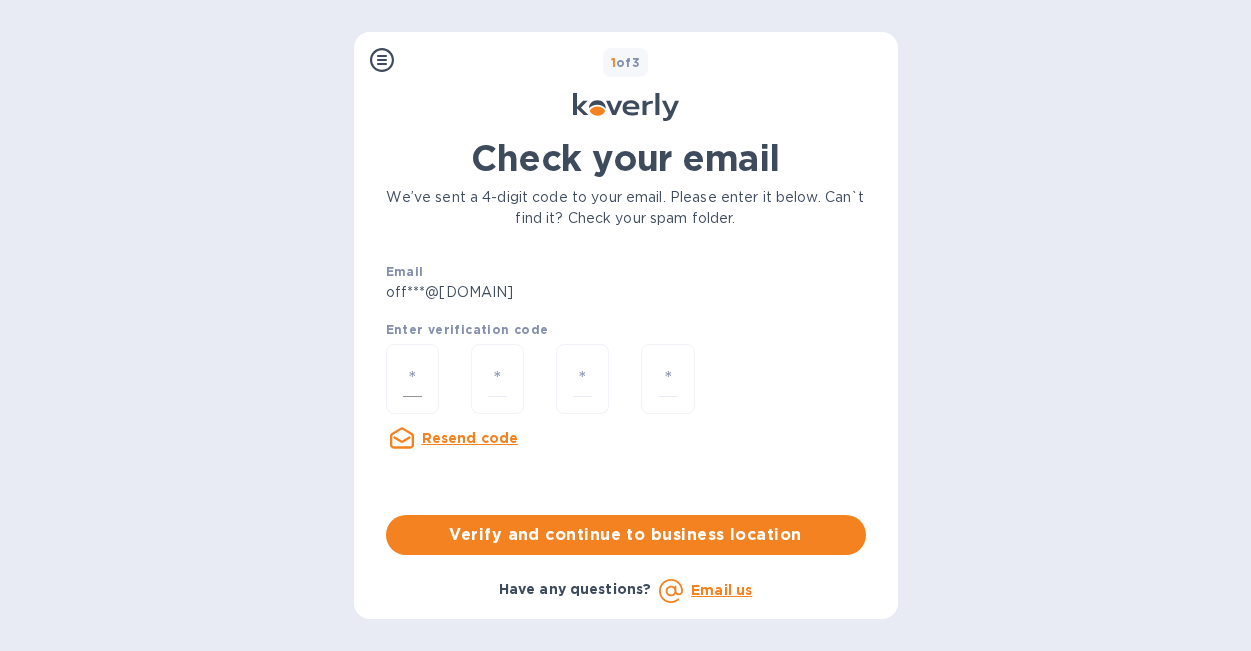 click at bounding box center (412, 379) 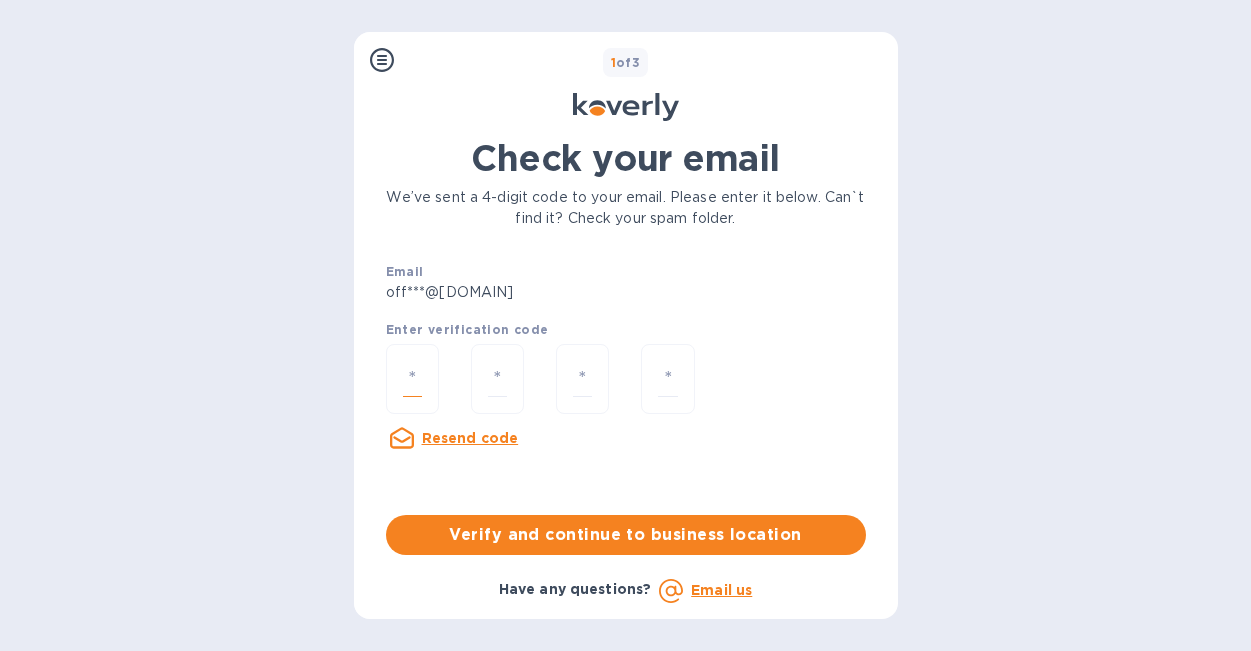 type on "8" 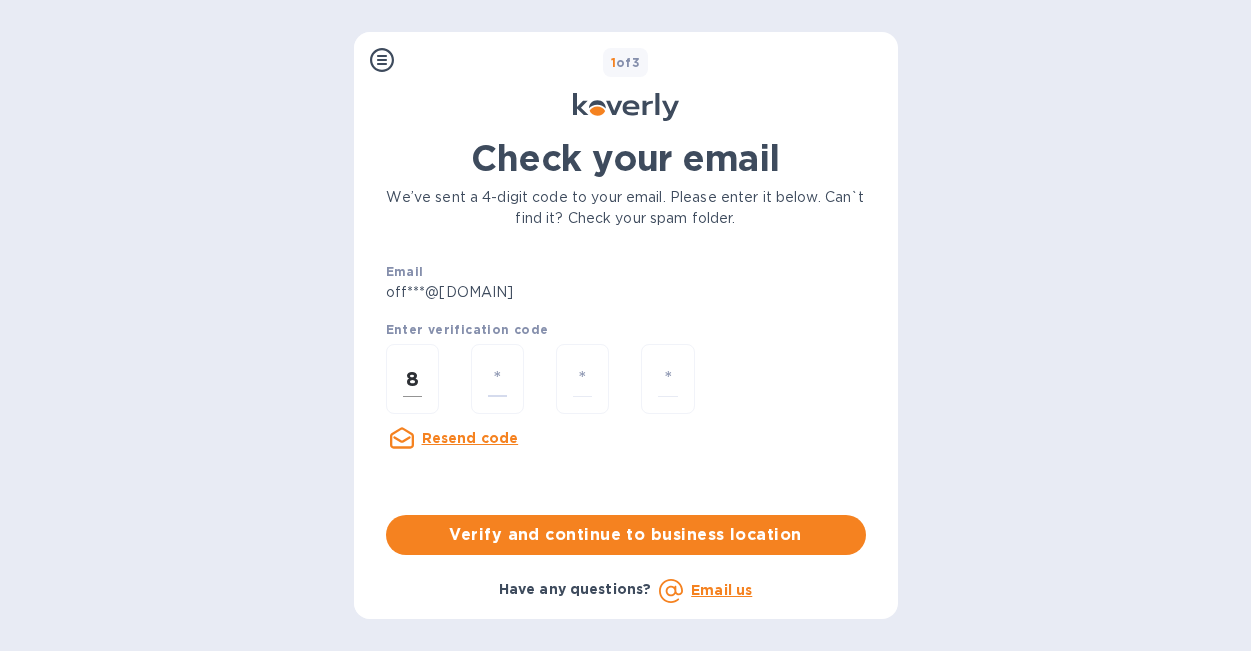 type on "0" 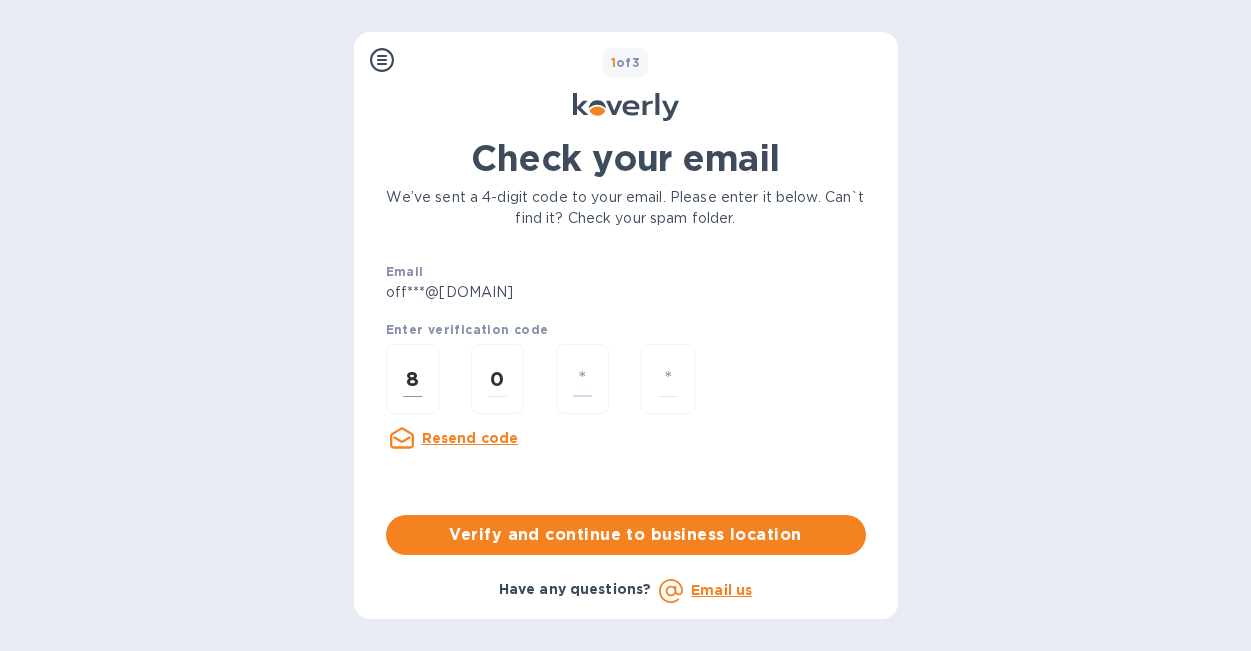 type on "8" 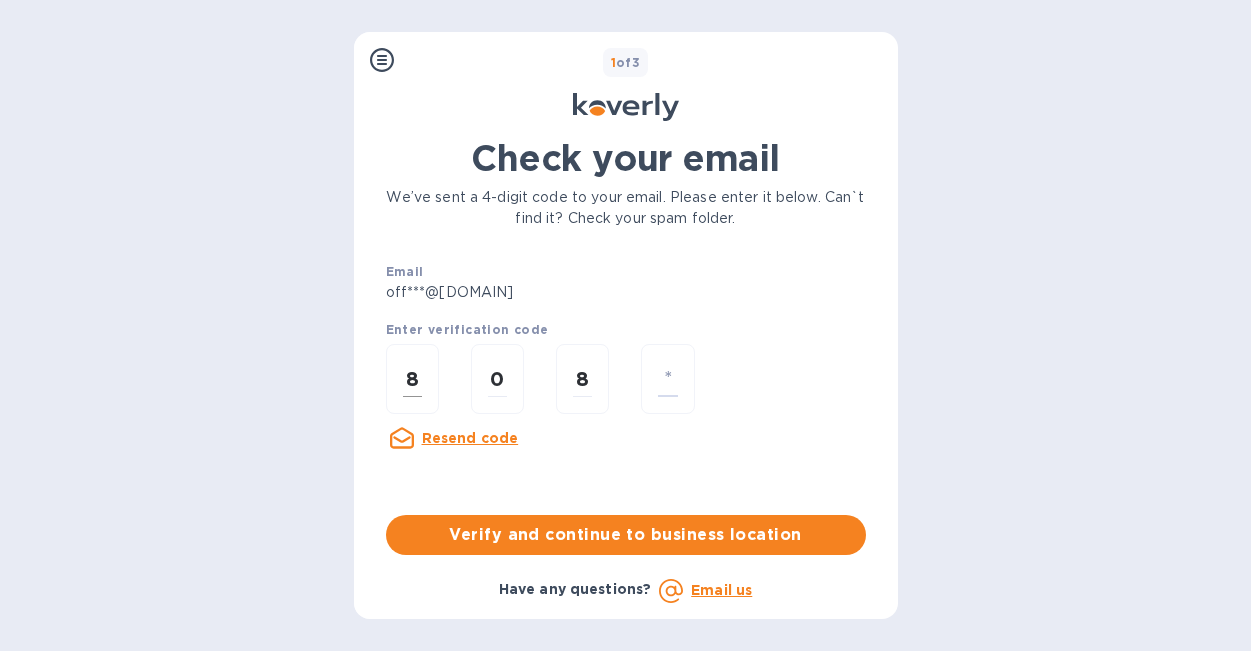 type on "7" 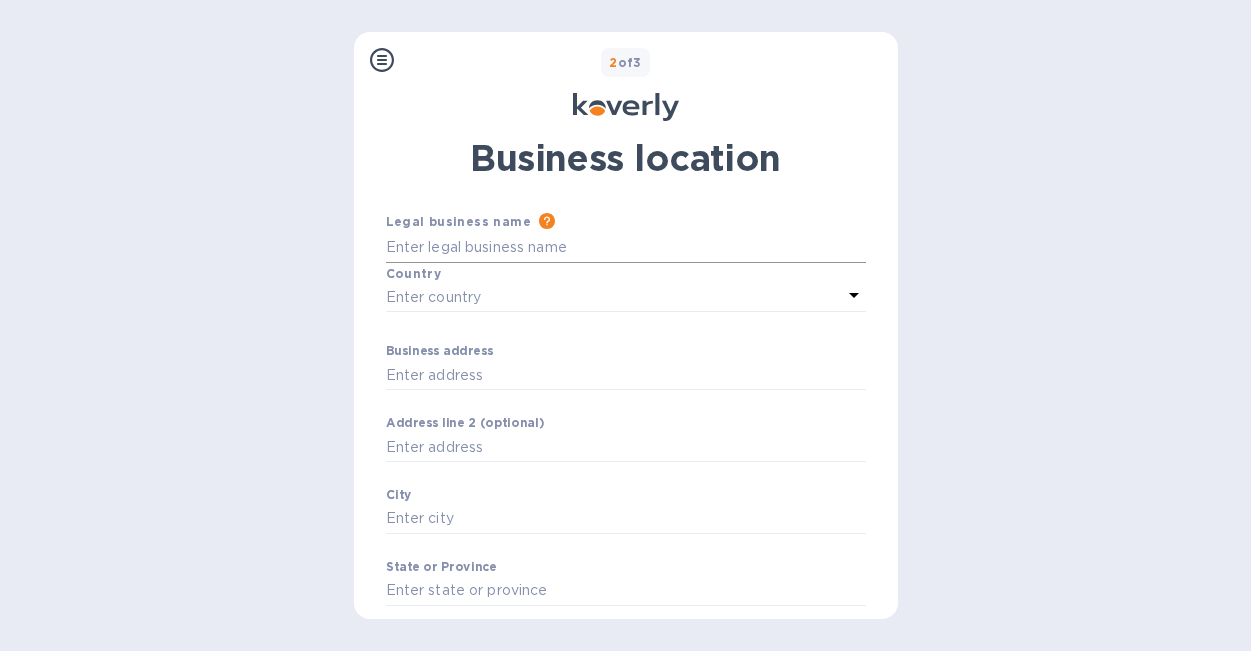 click on "Business address" at bounding box center [626, 248] 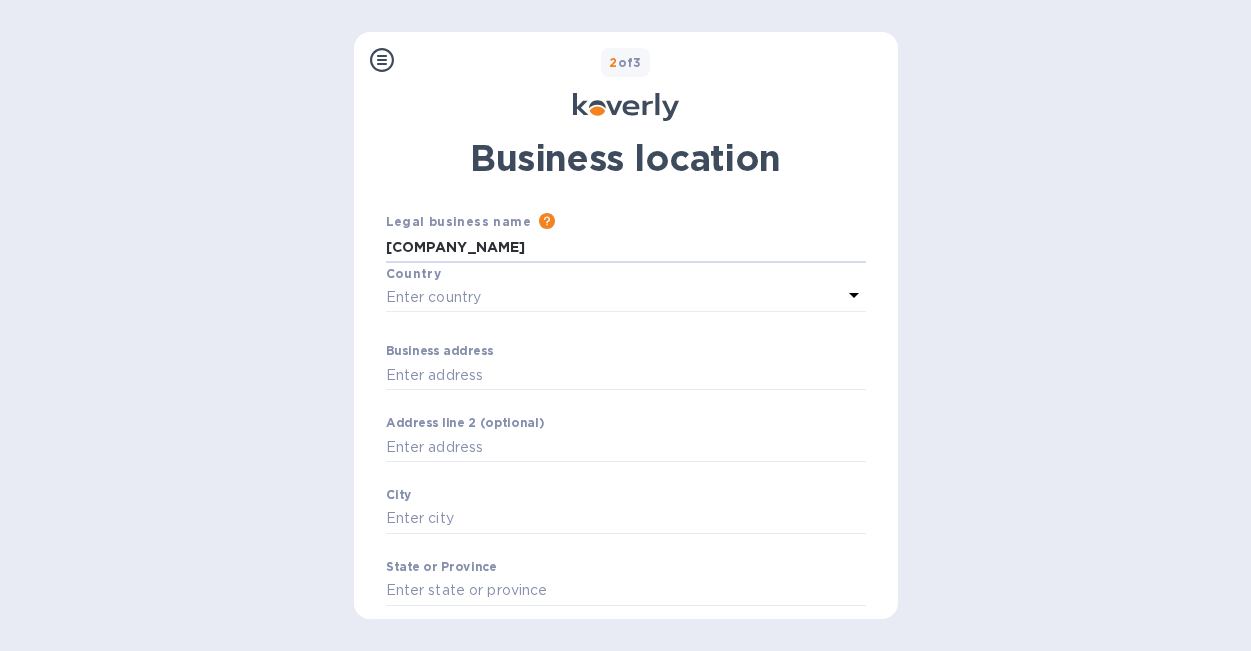 type on "[COMPANY_NAME]" 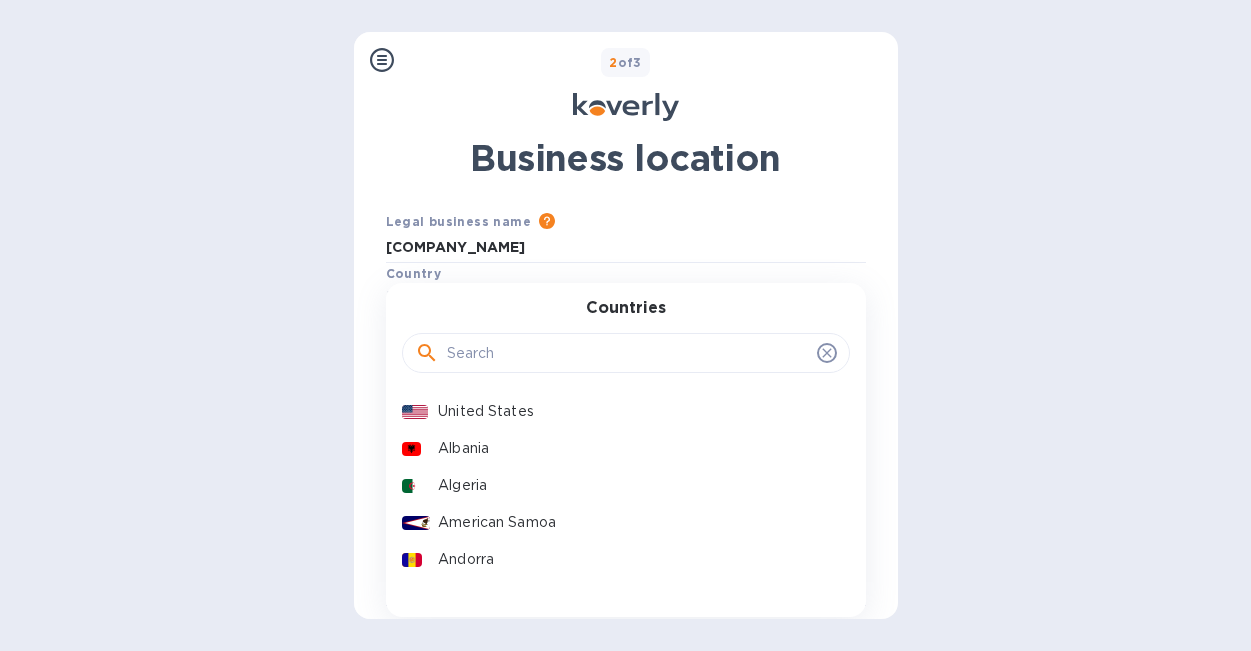 click on "United States" at bounding box center (635, 411) 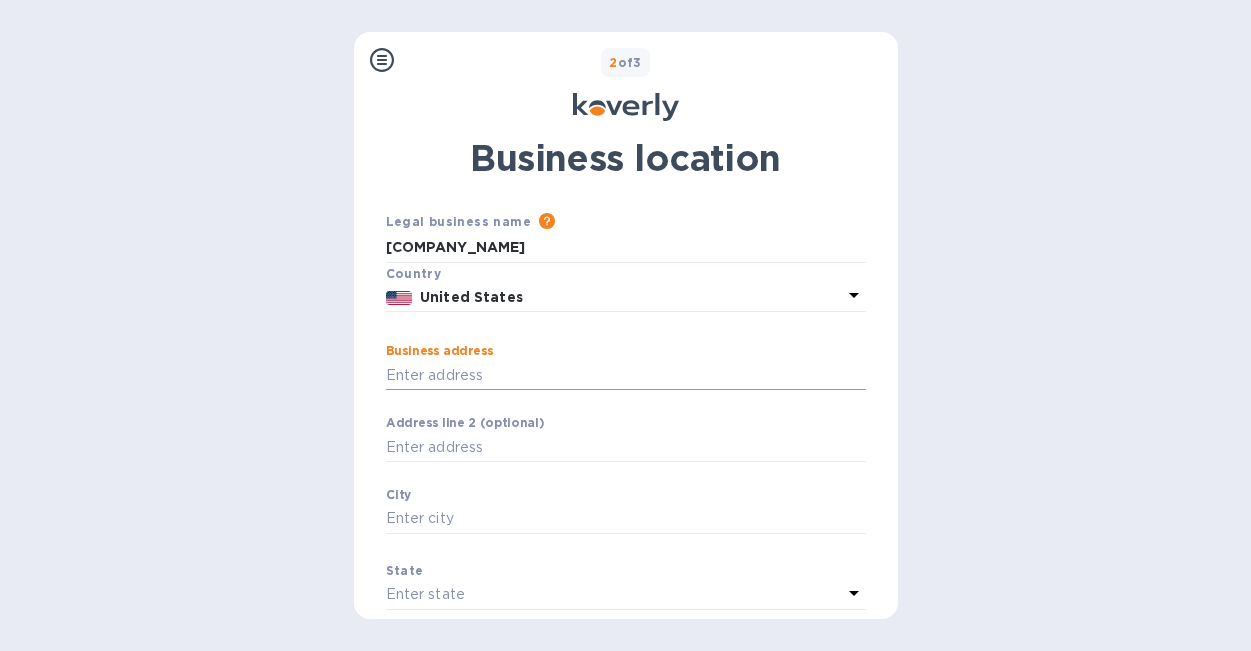 click on "Business address" at bounding box center [626, 375] 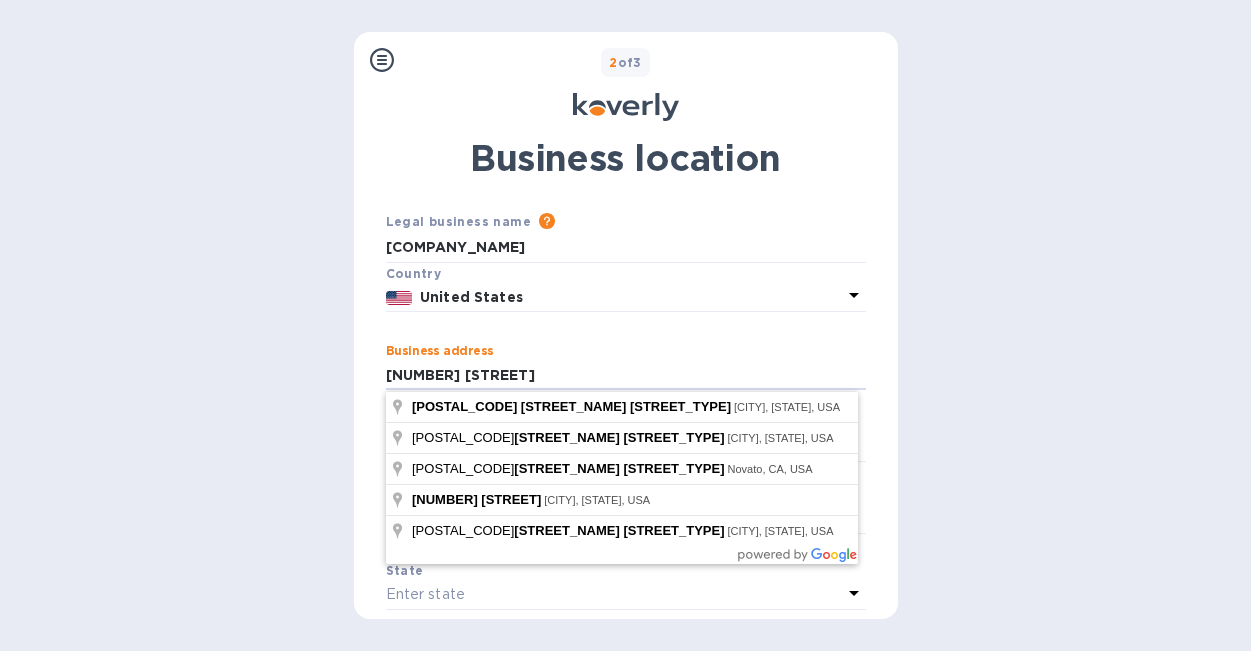 click on "Business address [NUMBER] [STREET] ​ Address line 2 (optional) ​ [CITY] ​ [STATE] Enter state [POSTAL_CODE] ​ Continue to business information" at bounding box center [626, 477] 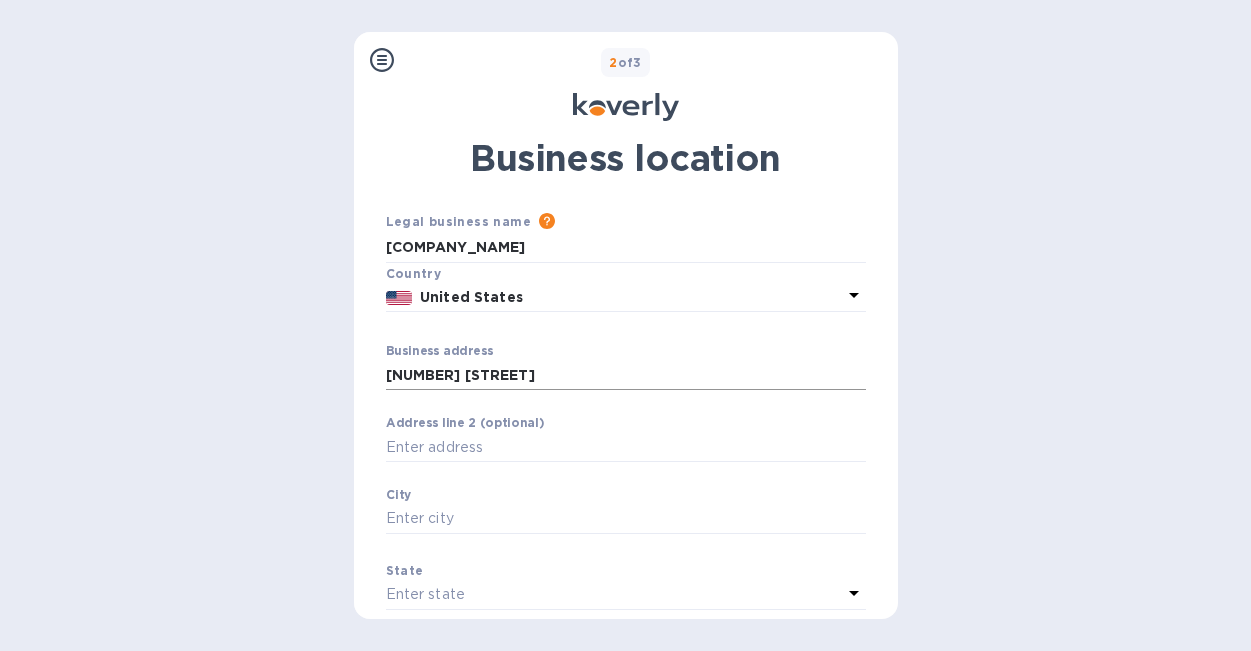 click on "[NUMBER] [STREET]" at bounding box center [626, 375] 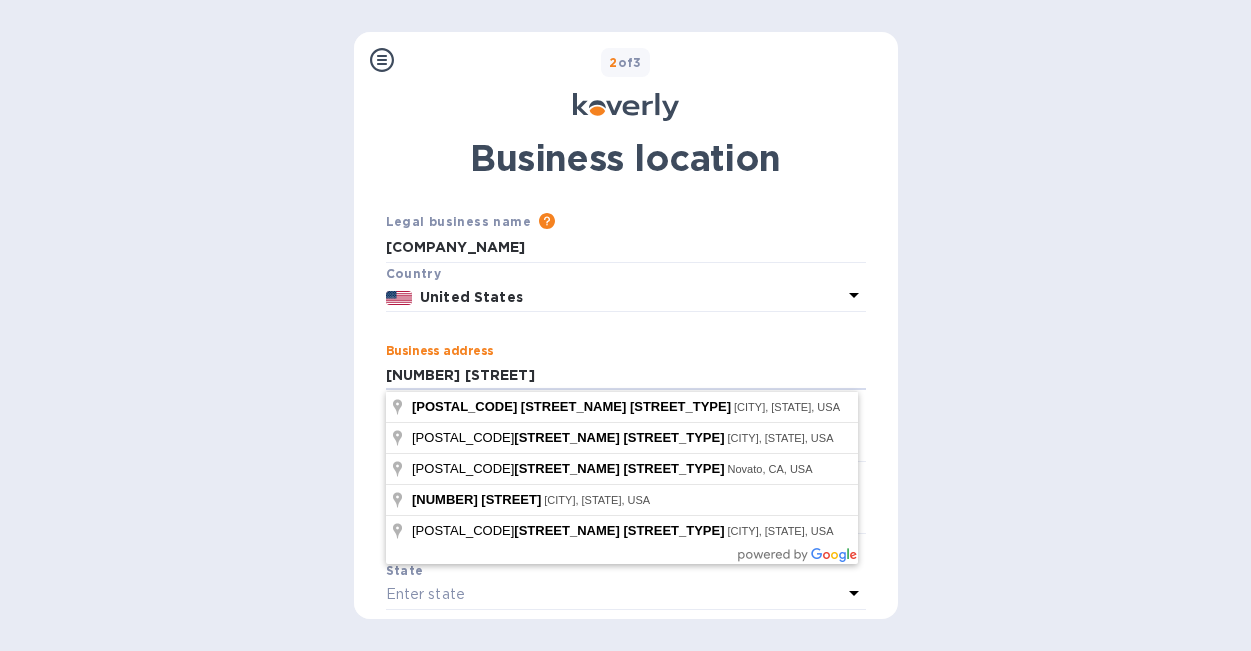 type on "[NUMBER] [STREET]" 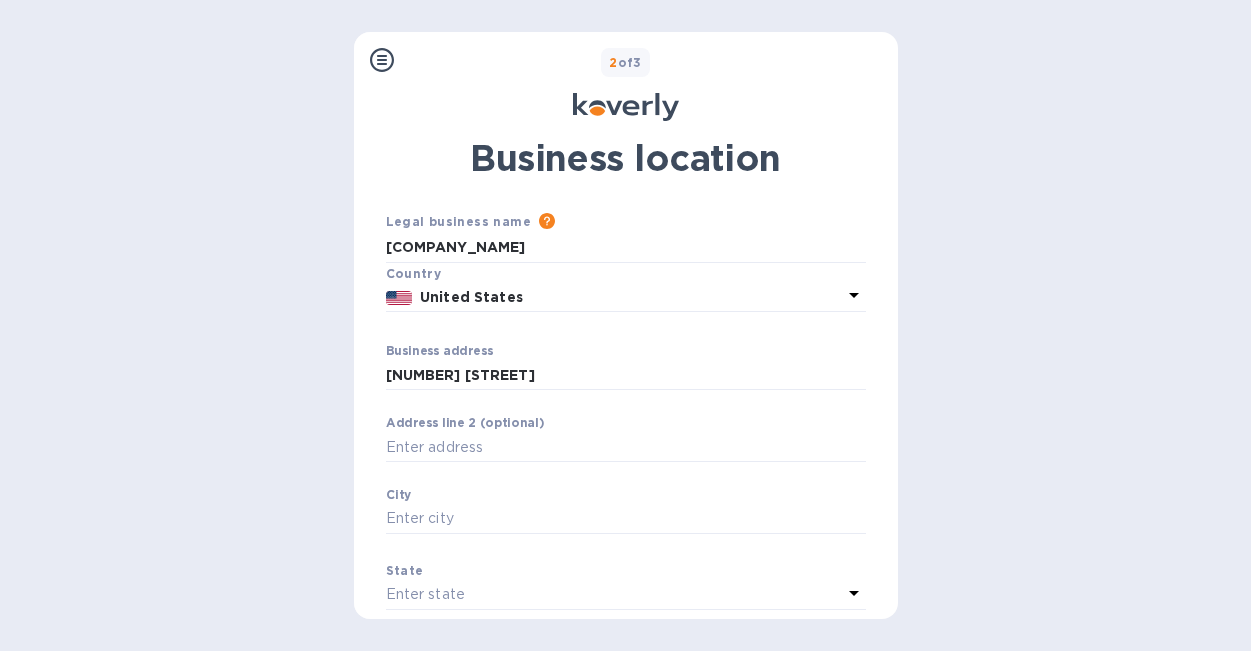 type on "[CITY]" 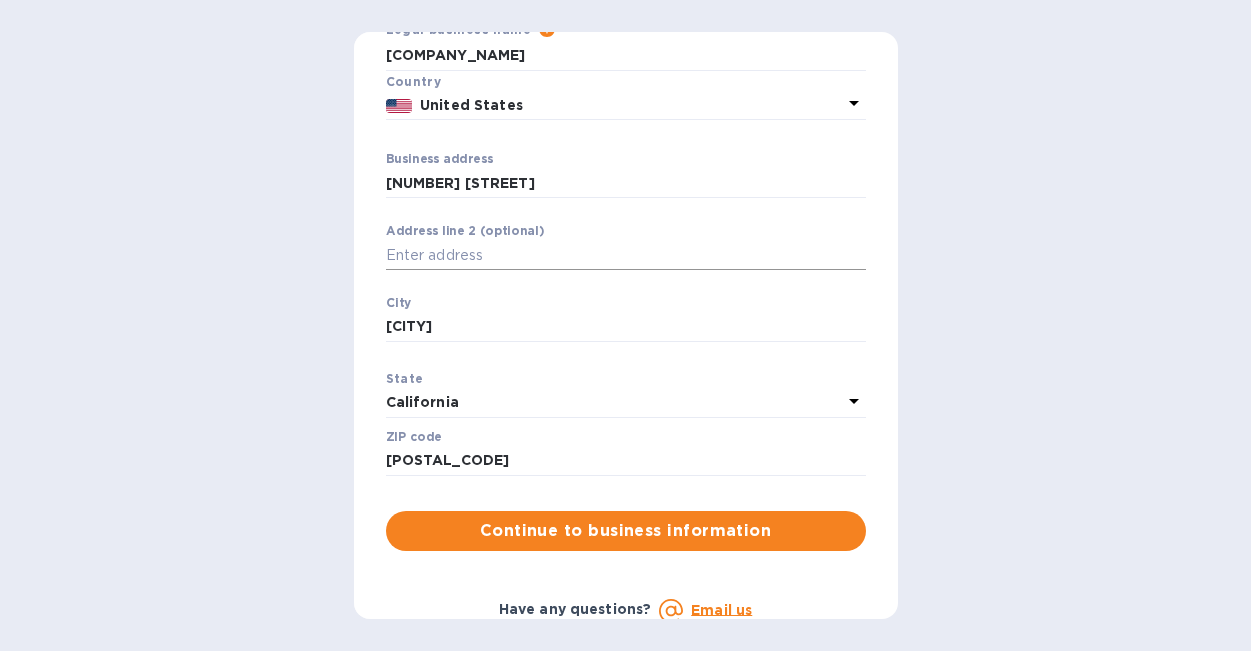 scroll, scrollTop: 213, scrollLeft: 0, axis: vertical 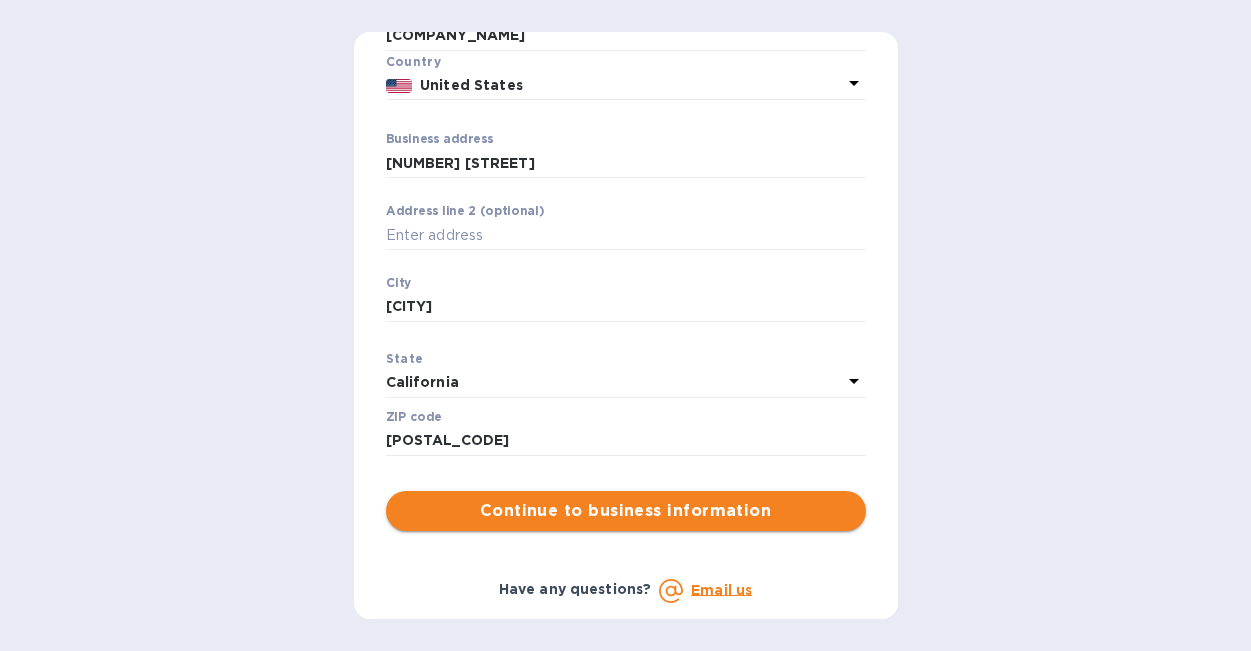 click on "Continue to business information" at bounding box center (626, 511) 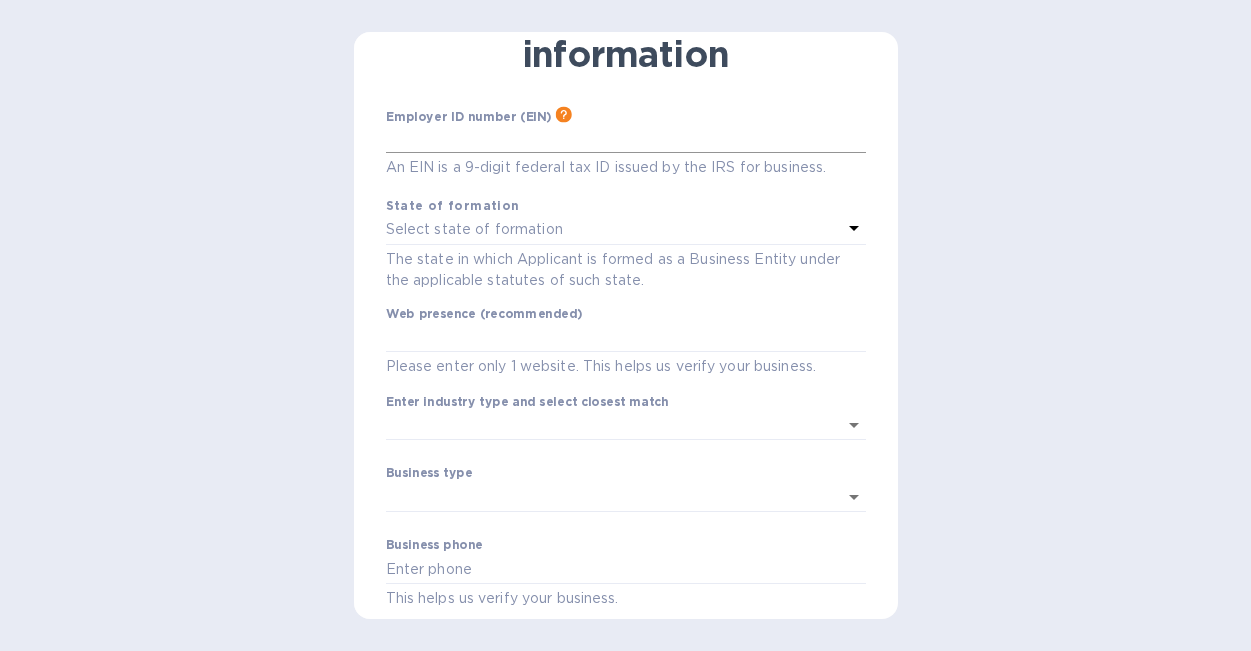 scroll, scrollTop: 117, scrollLeft: 0, axis: vertical 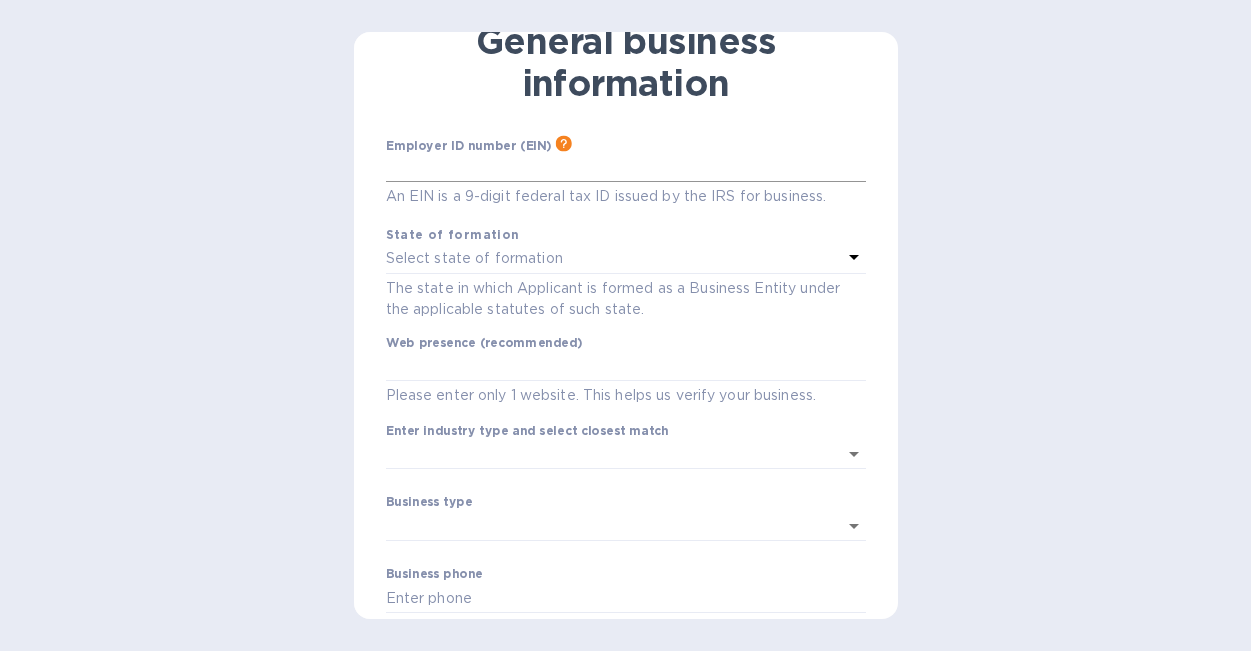 click at bounding box center (626, 167) 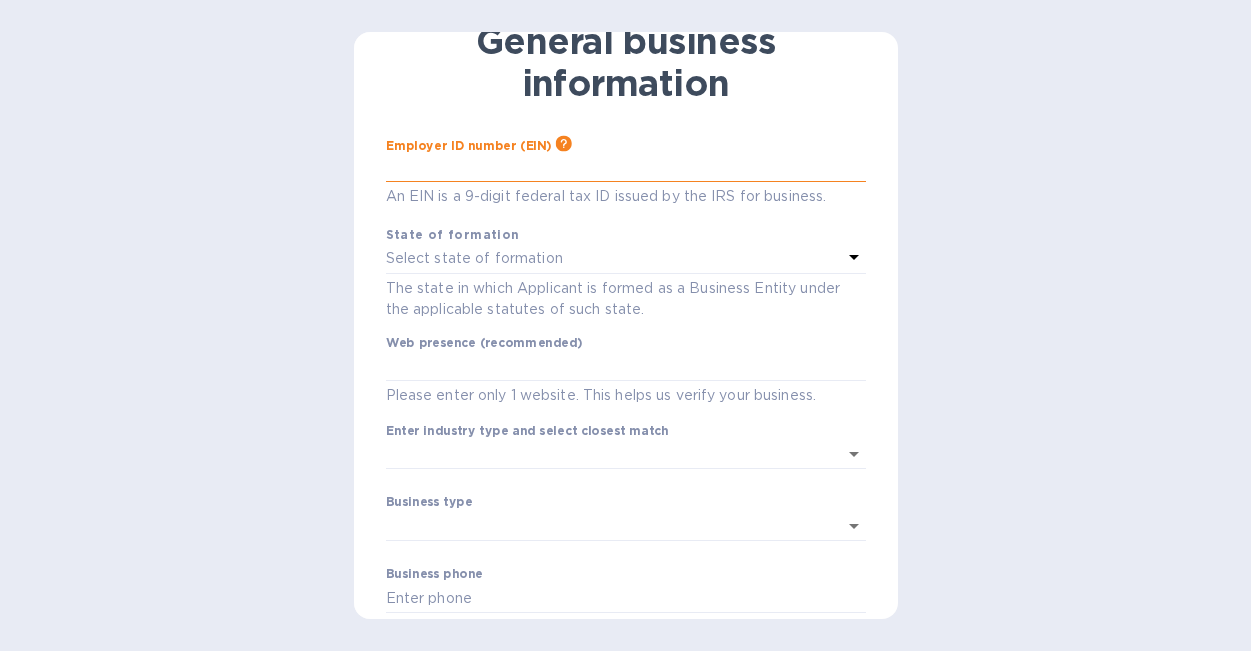 click at bounding box center (626, 167) 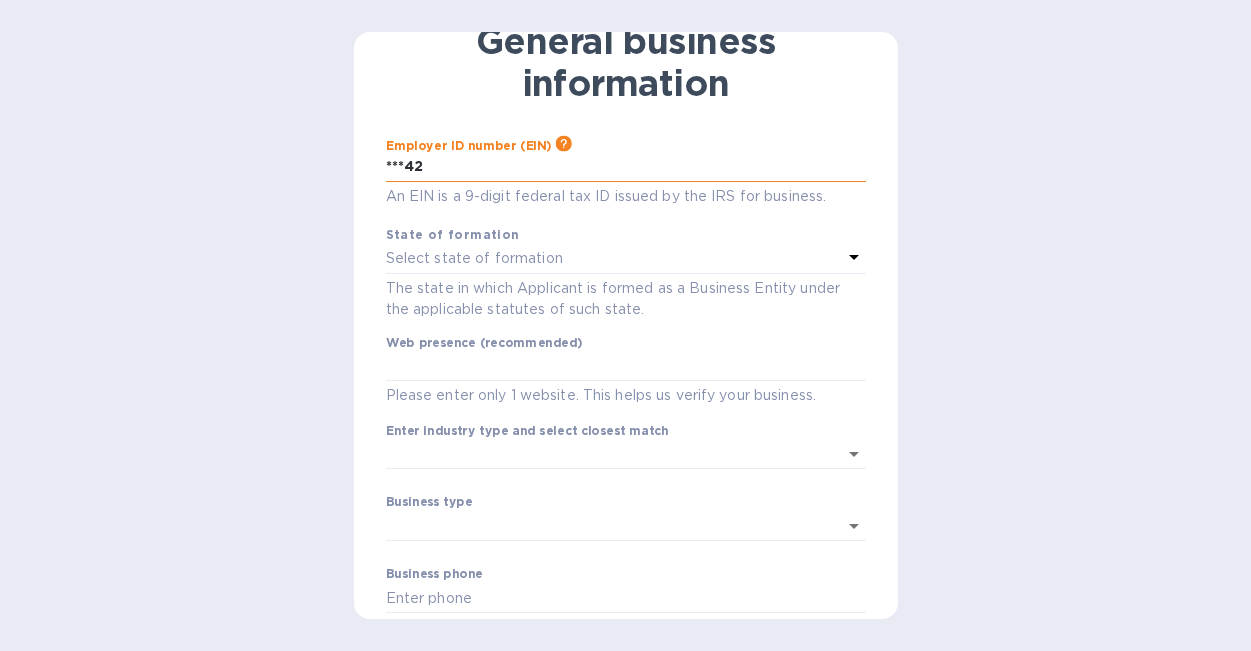 click on "***42" at bounding box center [626, 167] 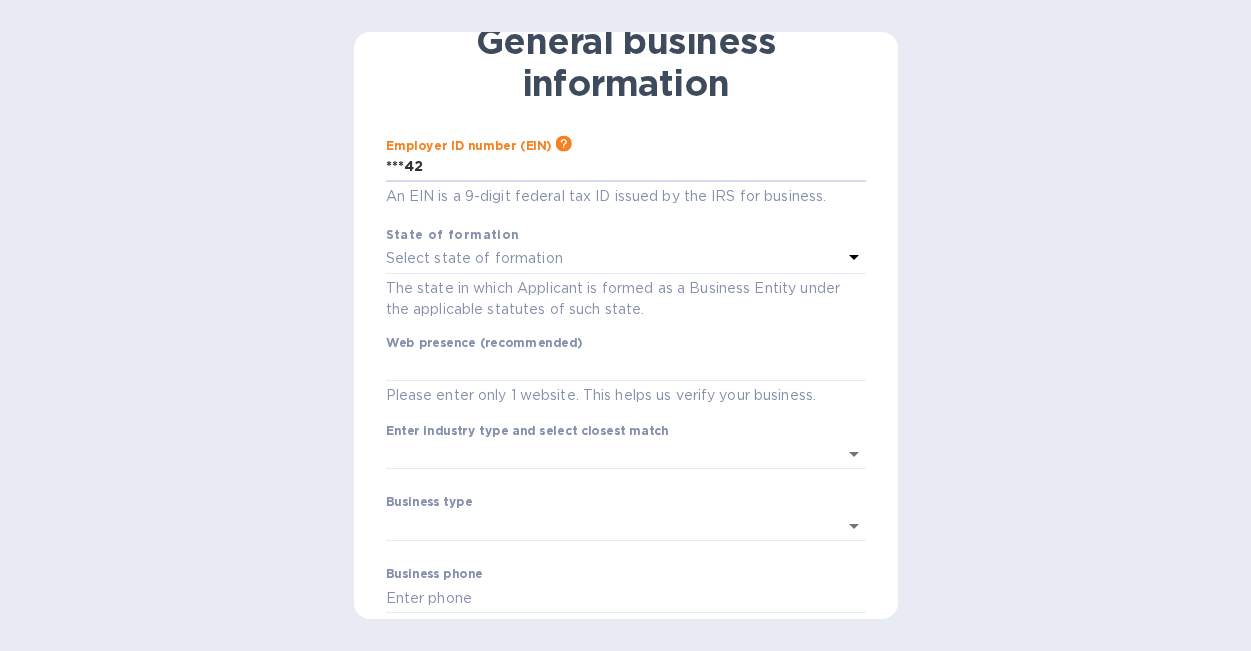 drag, startPoint x: 440, startPoint y: 166, endPoint x: 341, endPoint y: 156, distance: 99.50377 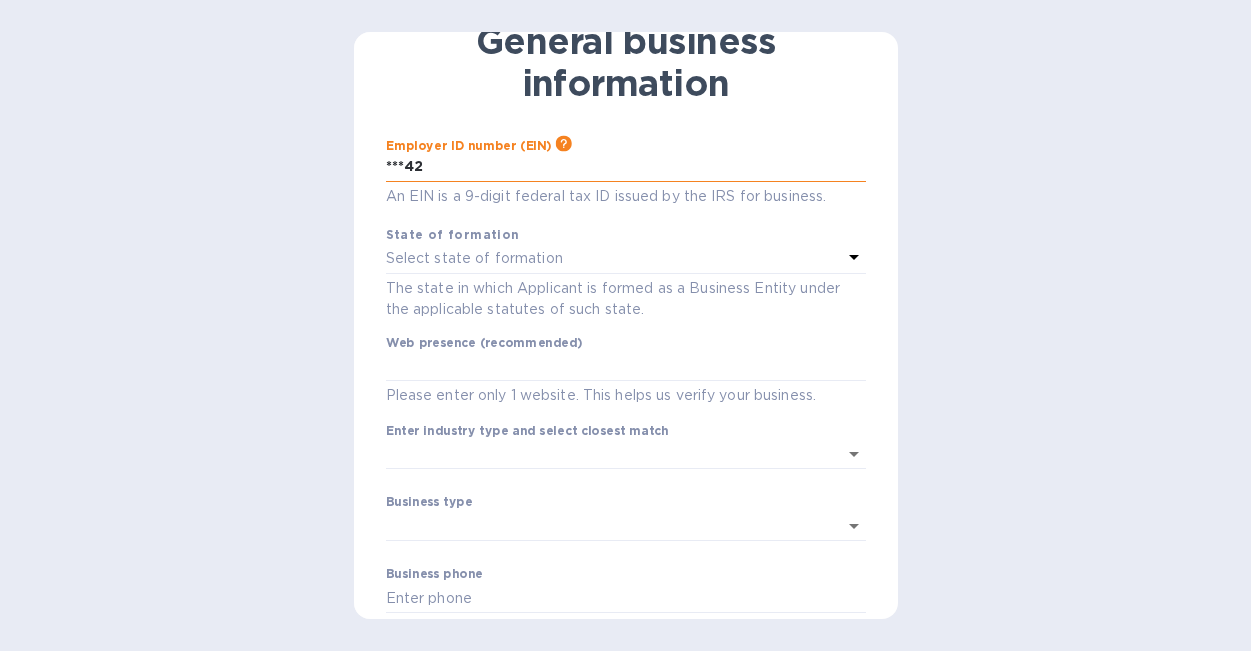 click on "***42" at bounding box center (626, 167) 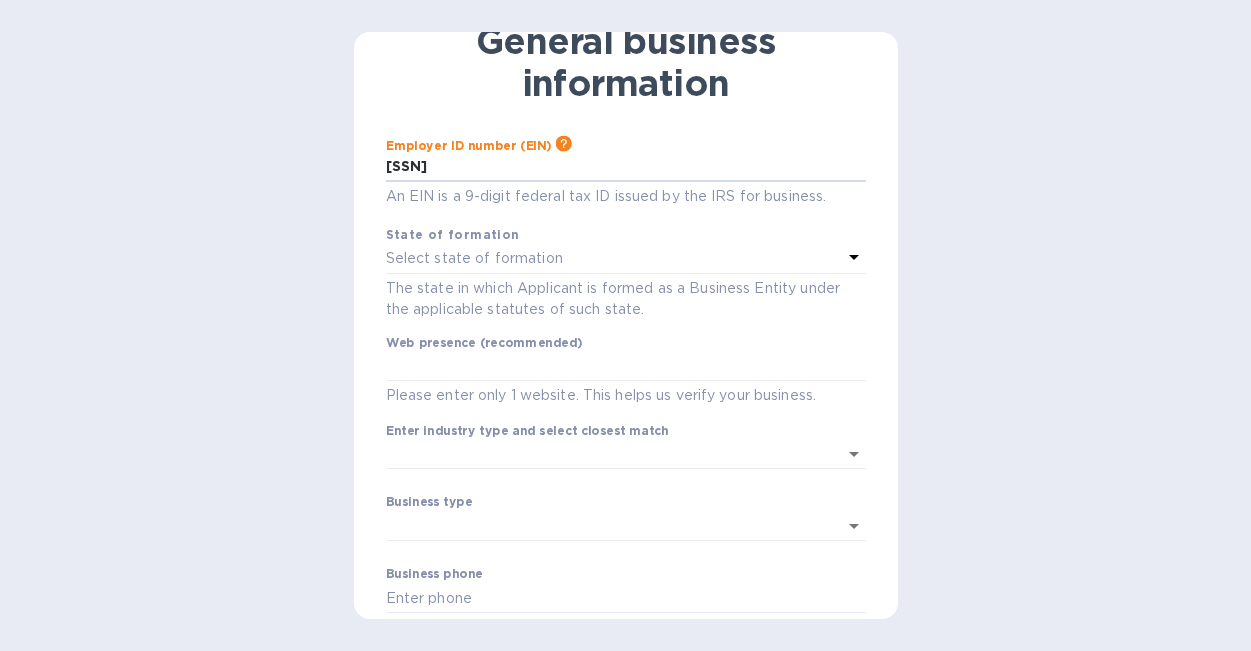 type on "***35" 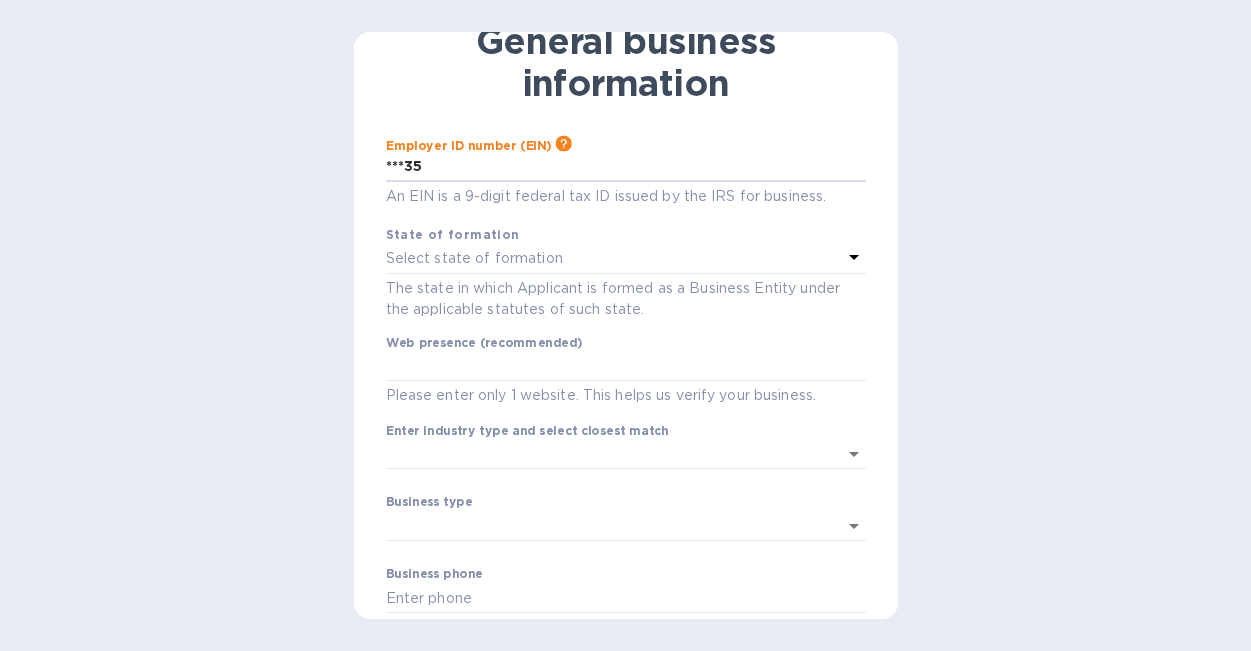 click on "Select state of formation" at bounding box center [474, 258] 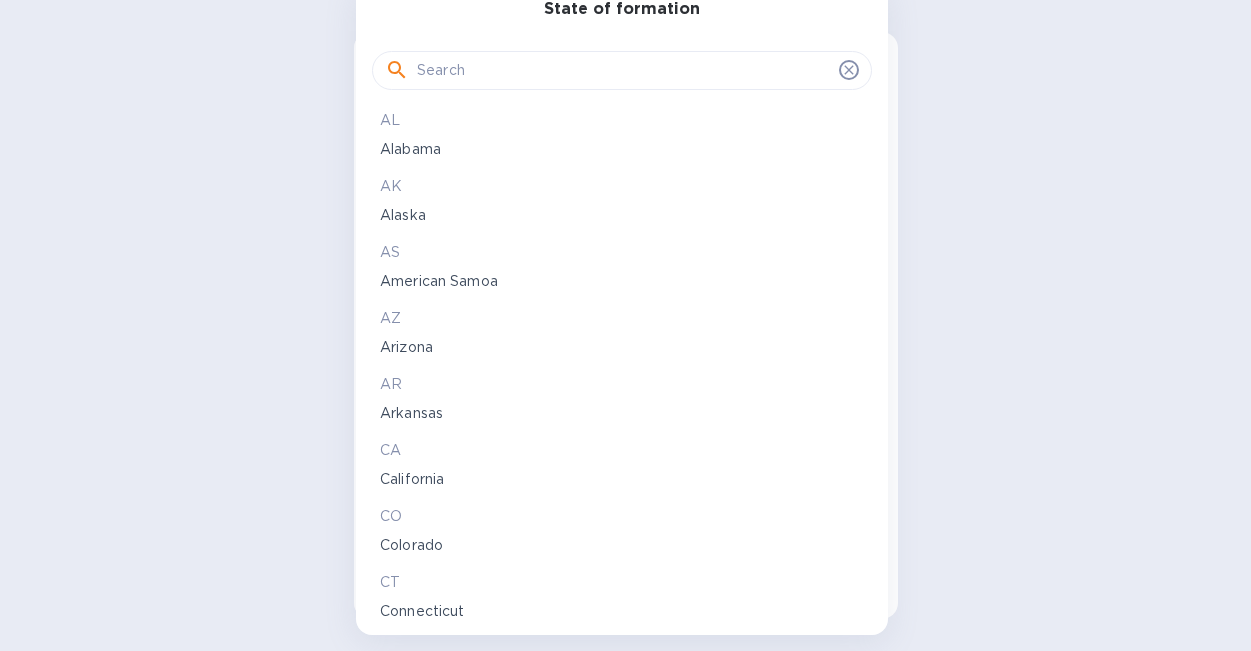 click on "California" at bounding box center [622, 479] 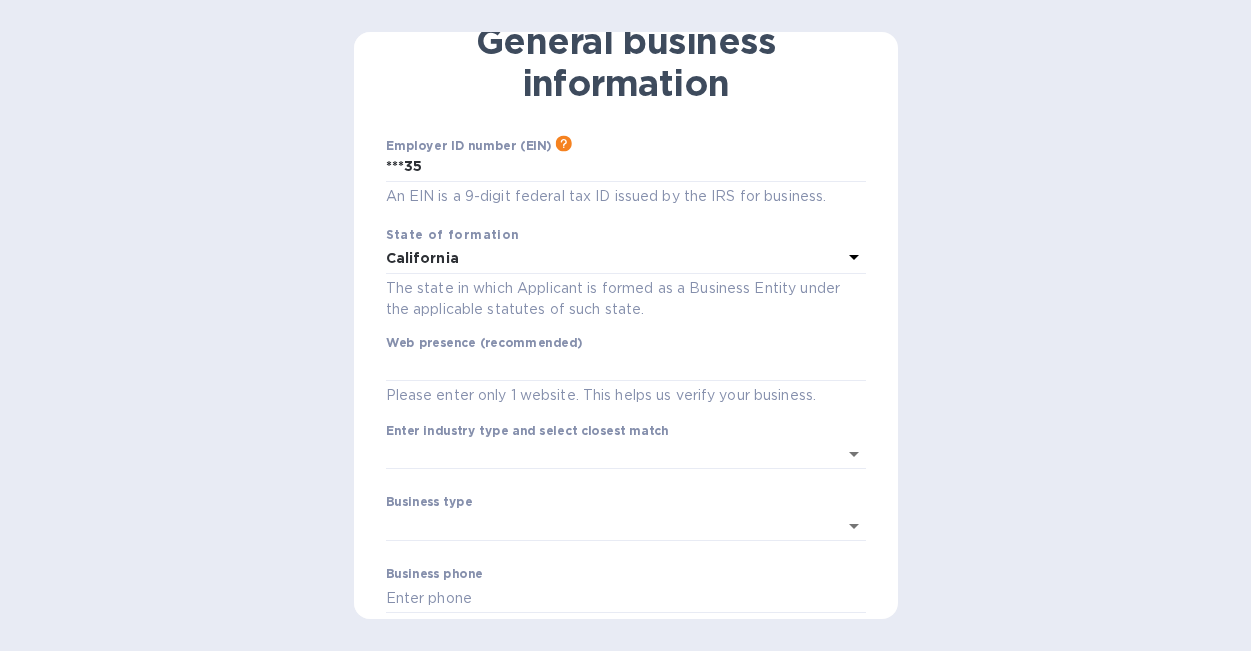 scroll, scrollTop: 137, scrollLeft: 0, axis: vertical 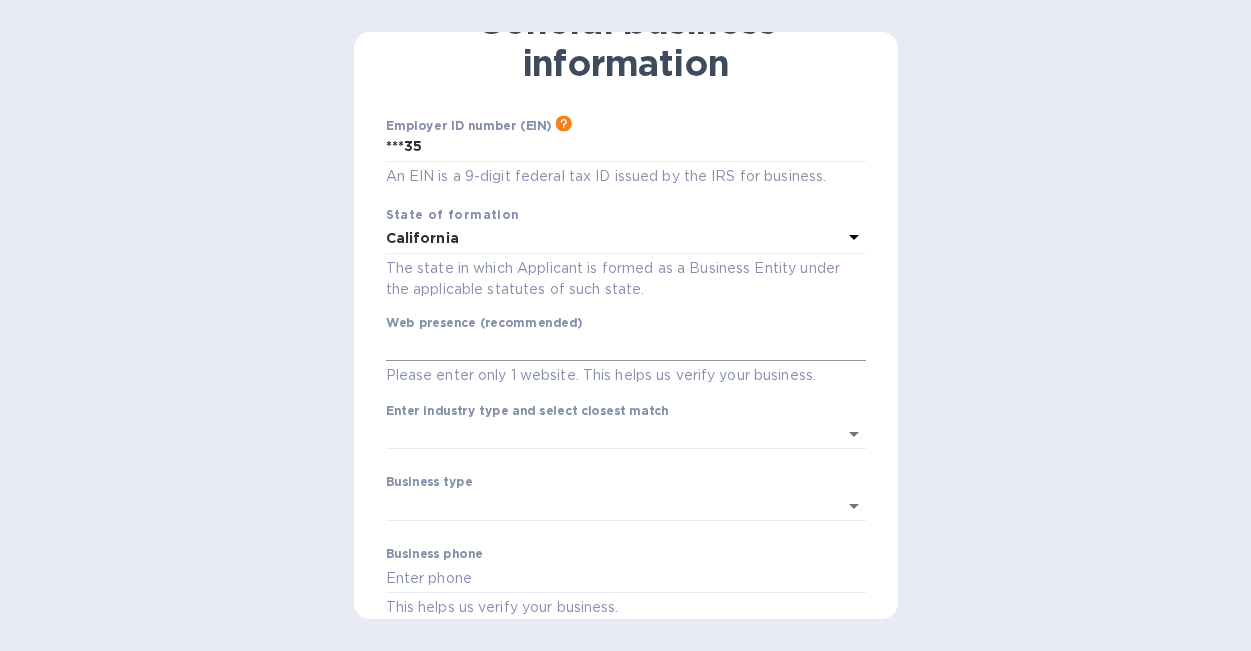 click at bounding box center [626, 347] 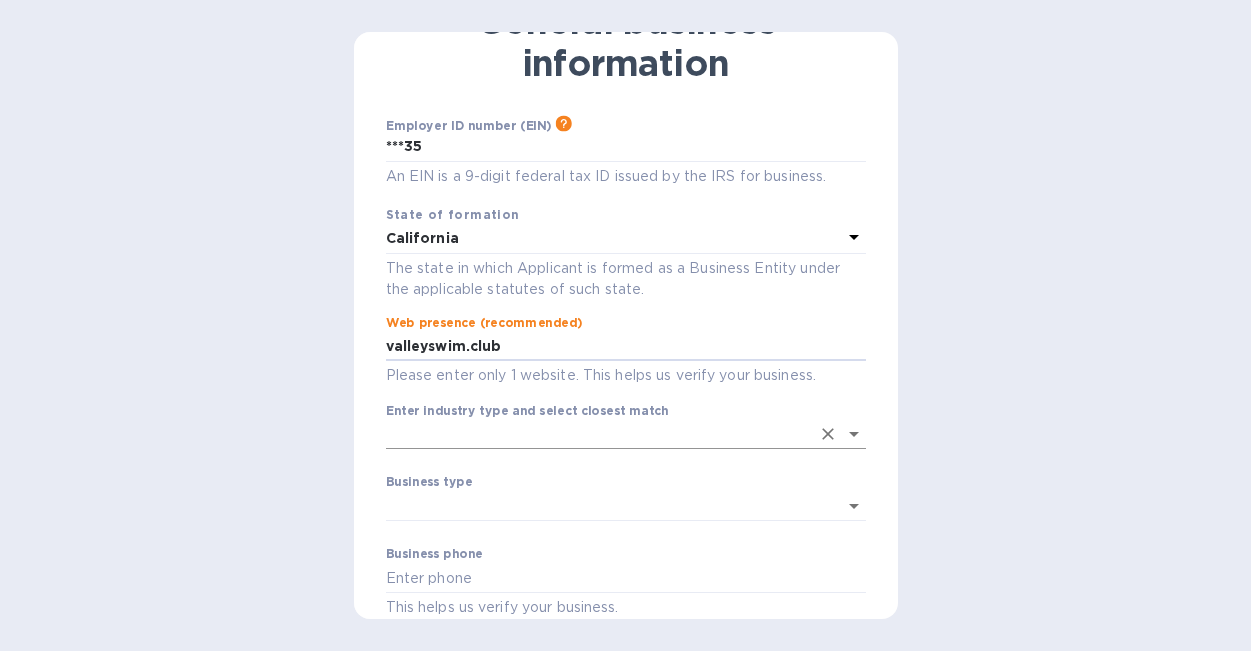 type on "valleyswim.club" 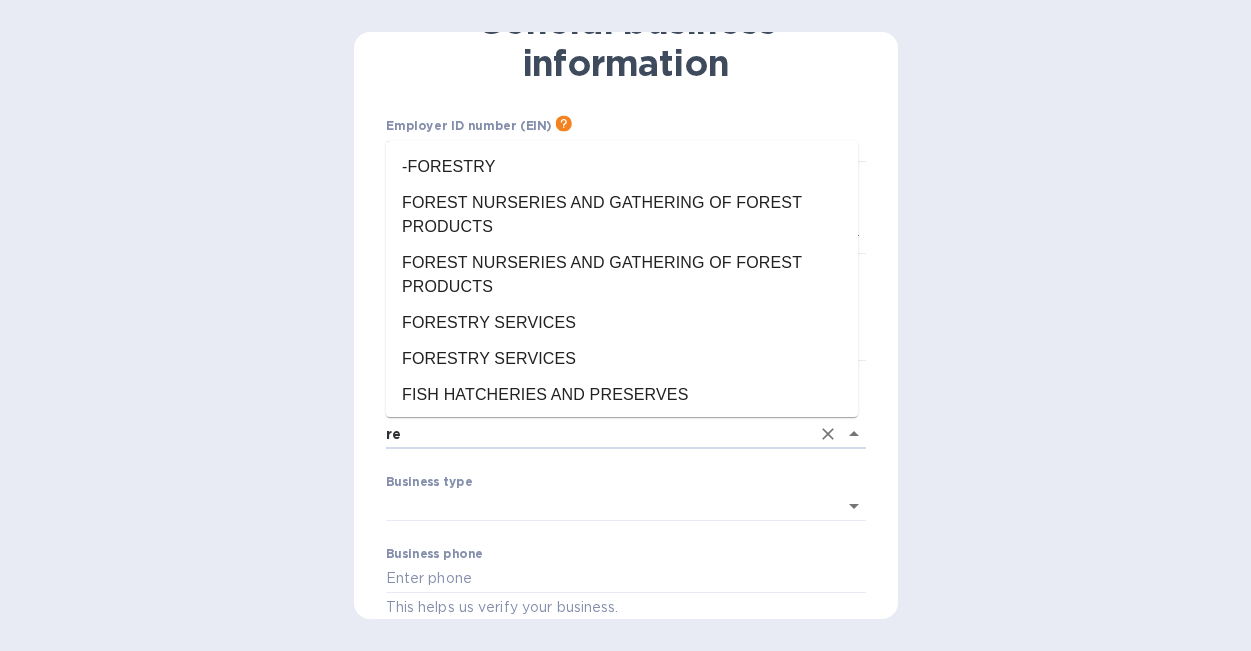 type on "r" 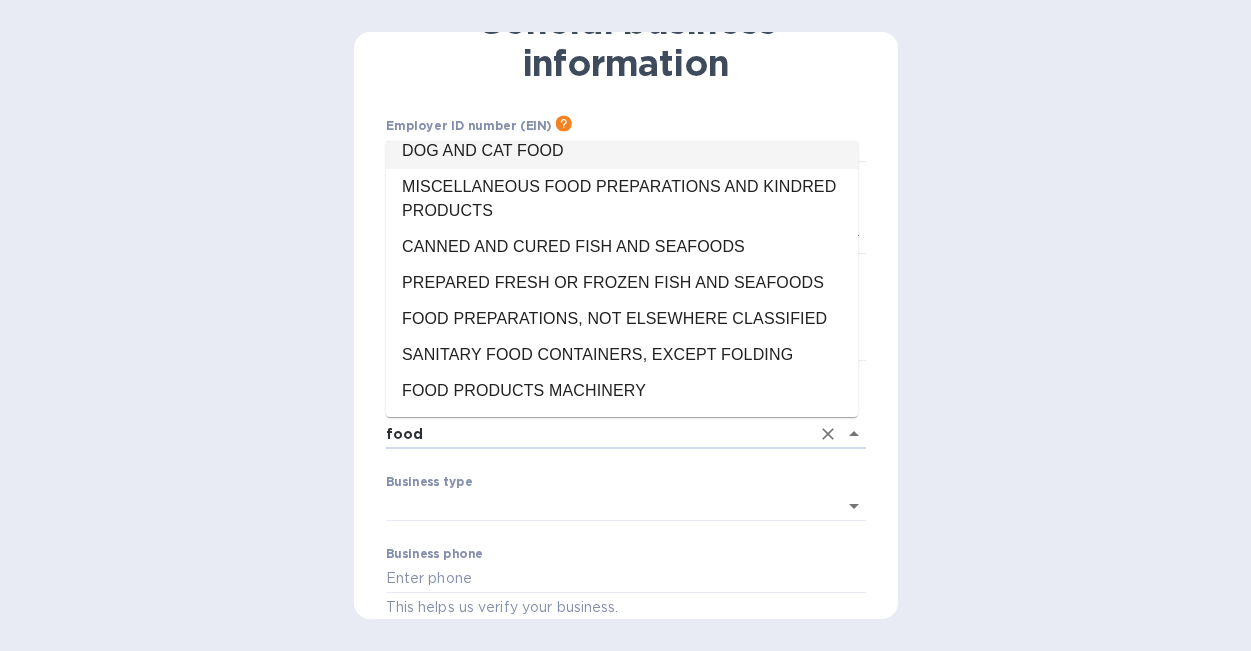 scroll, scrollTop: 259, scrollLeft: 0, axis: vertical 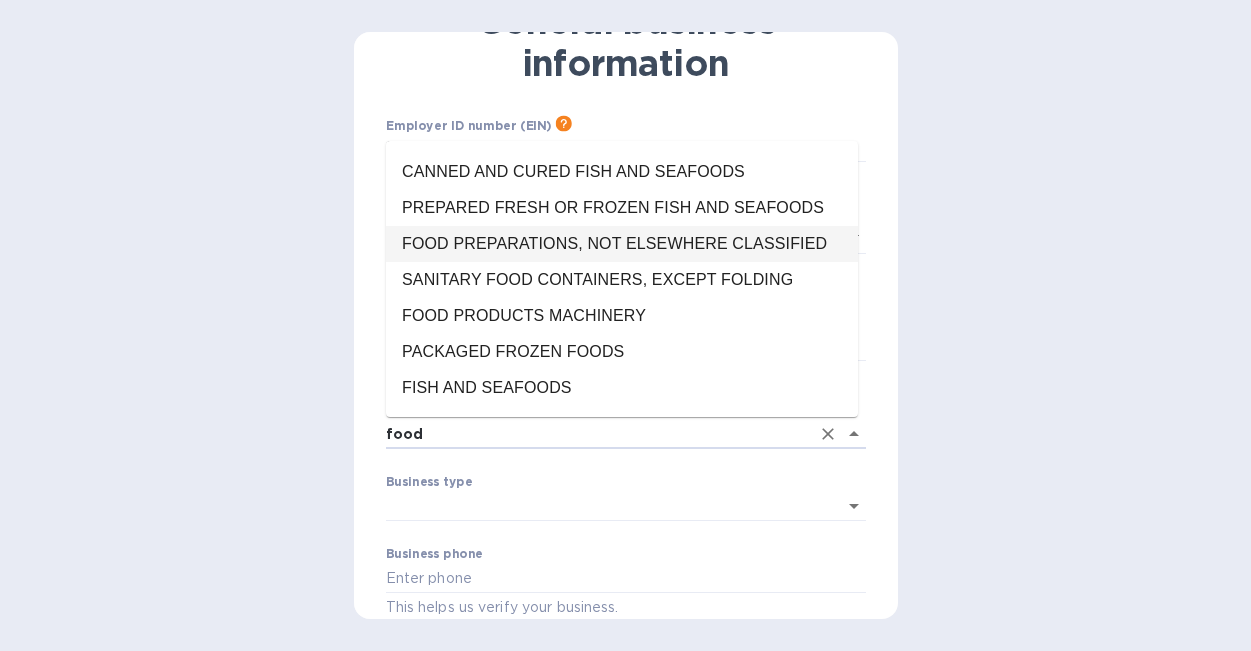 click on "FOOD PREPARATIONS, NOT ELSEWHERE CLASSIFIED" at bounding box center [622, 244] 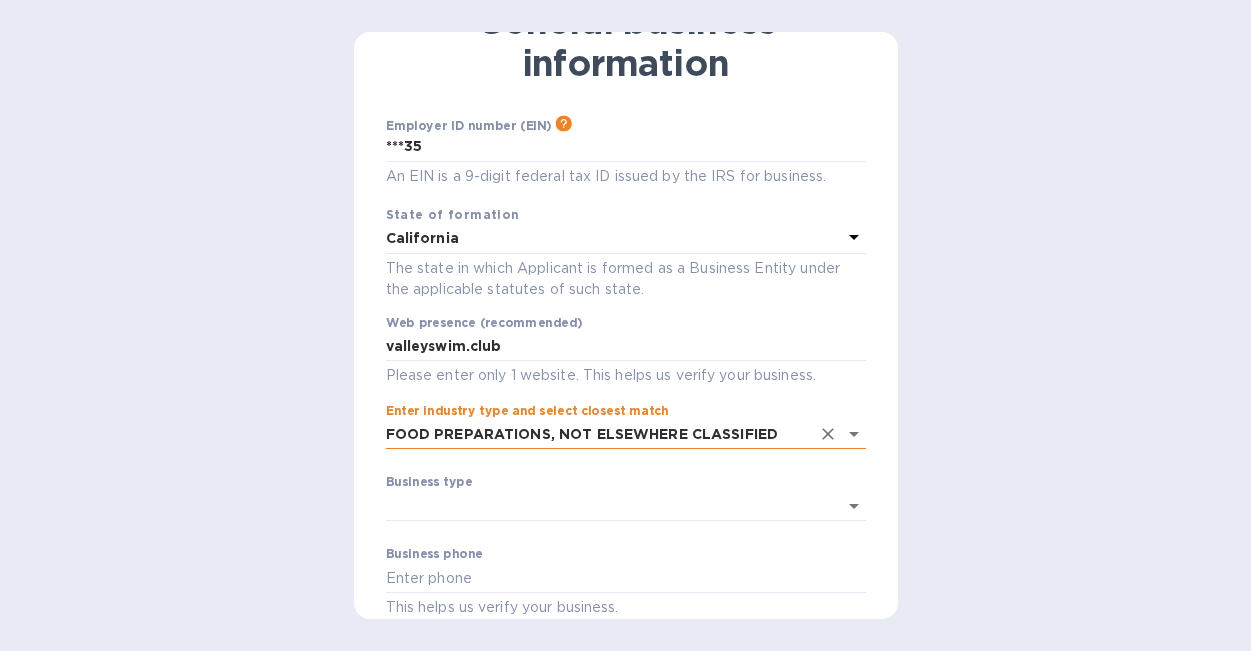 scroll, scrollTop: 316, scrollLeft: 0, axis: vertical 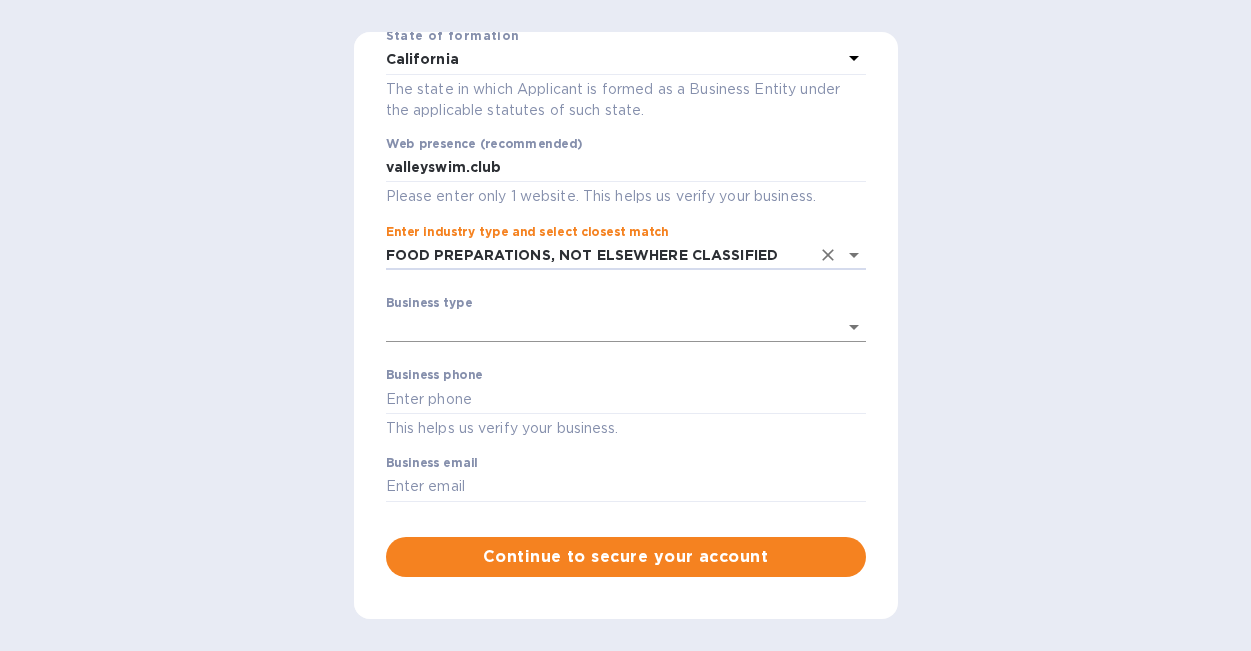 type on "FOOD PREPARATIONS, NOT ELSEWHERE CLASSIFIED" 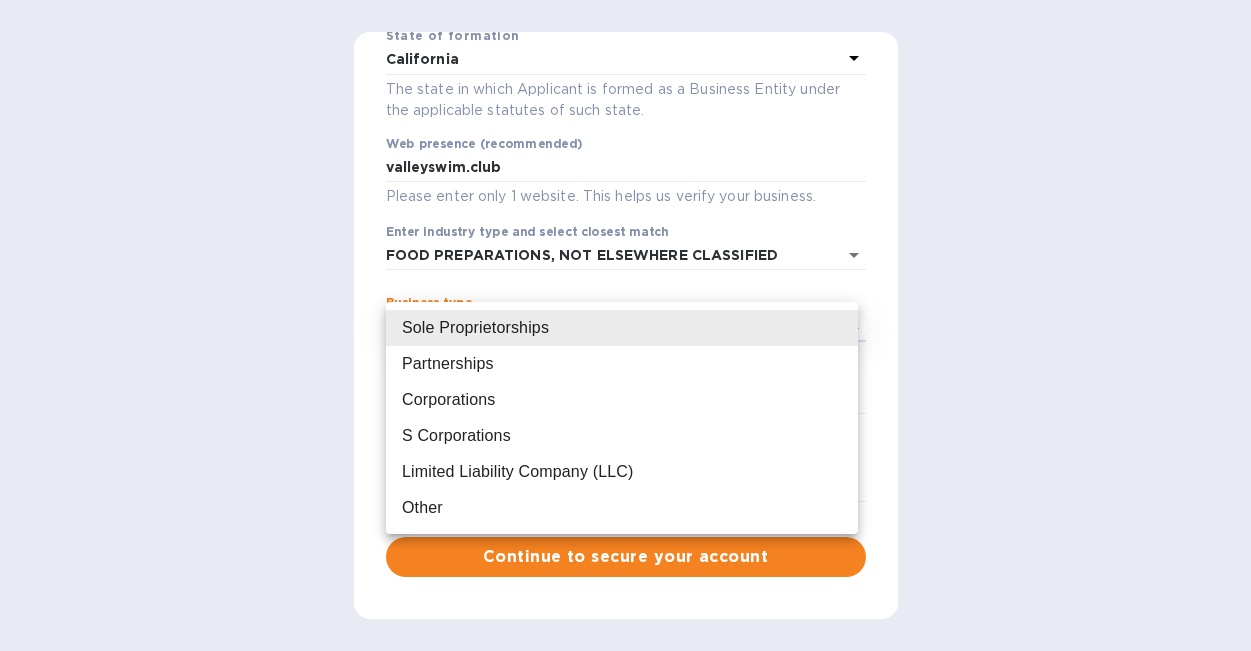 click on "Limited Liability Company (LLC)" at bounding box center (517, 472) 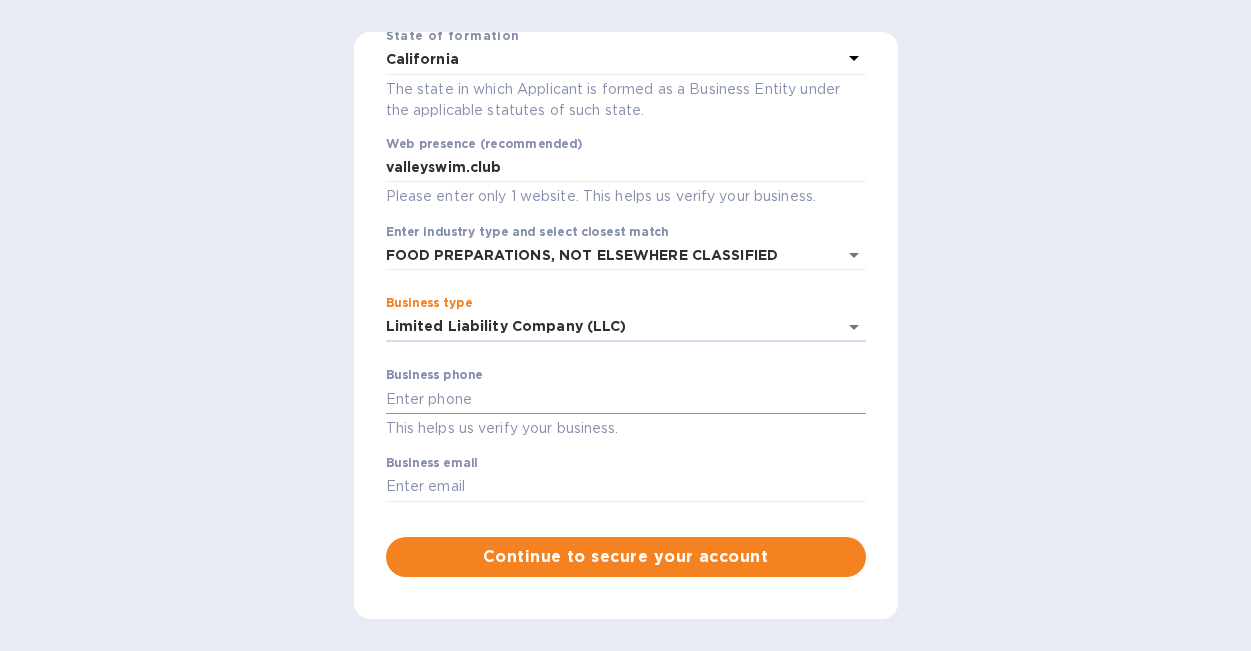 click at bounding box center (626, 399) 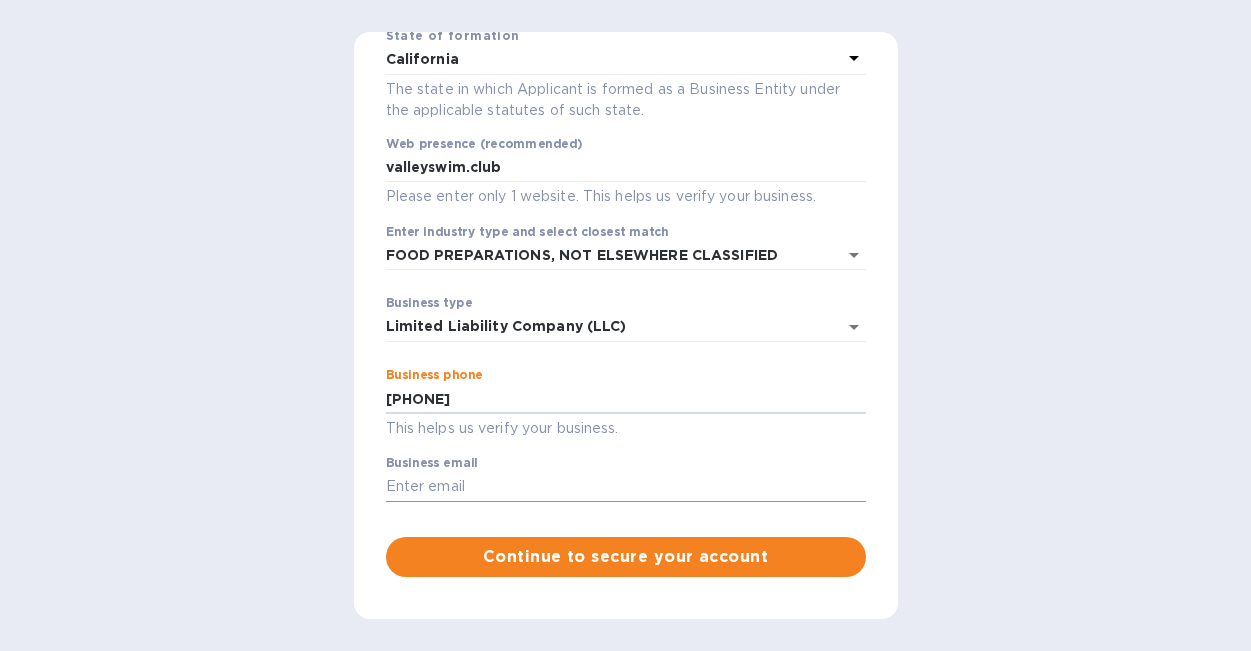 type on "[PHONE]" 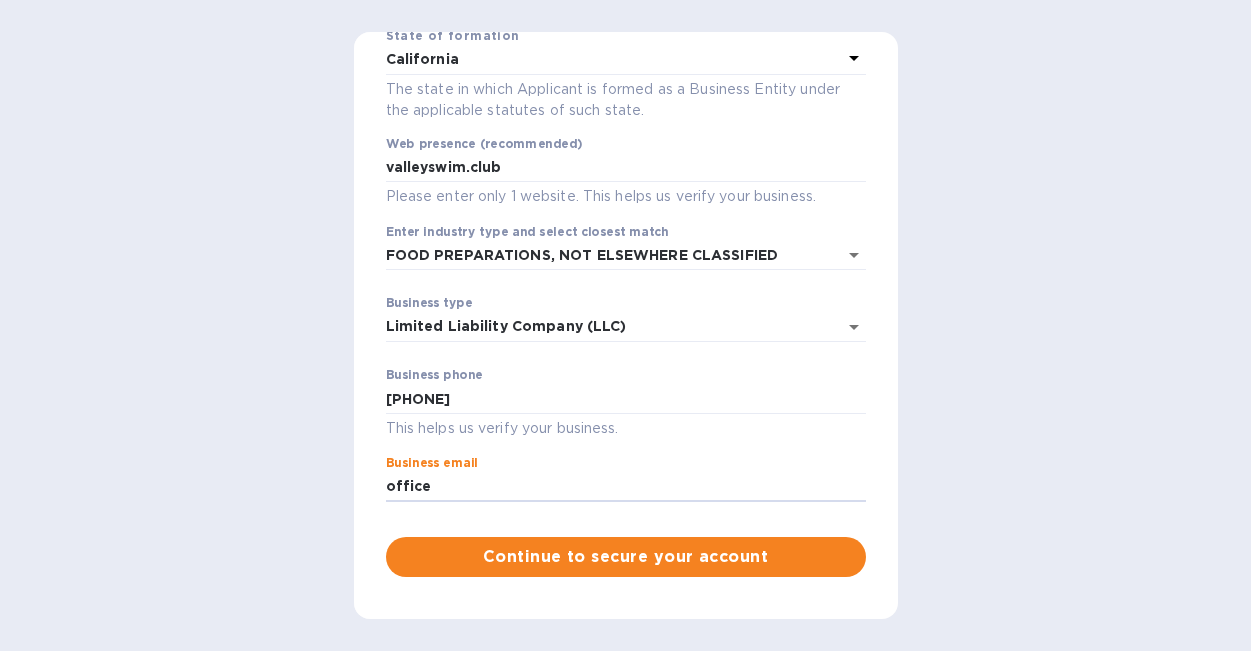 type on "office@[DOMAIN]" 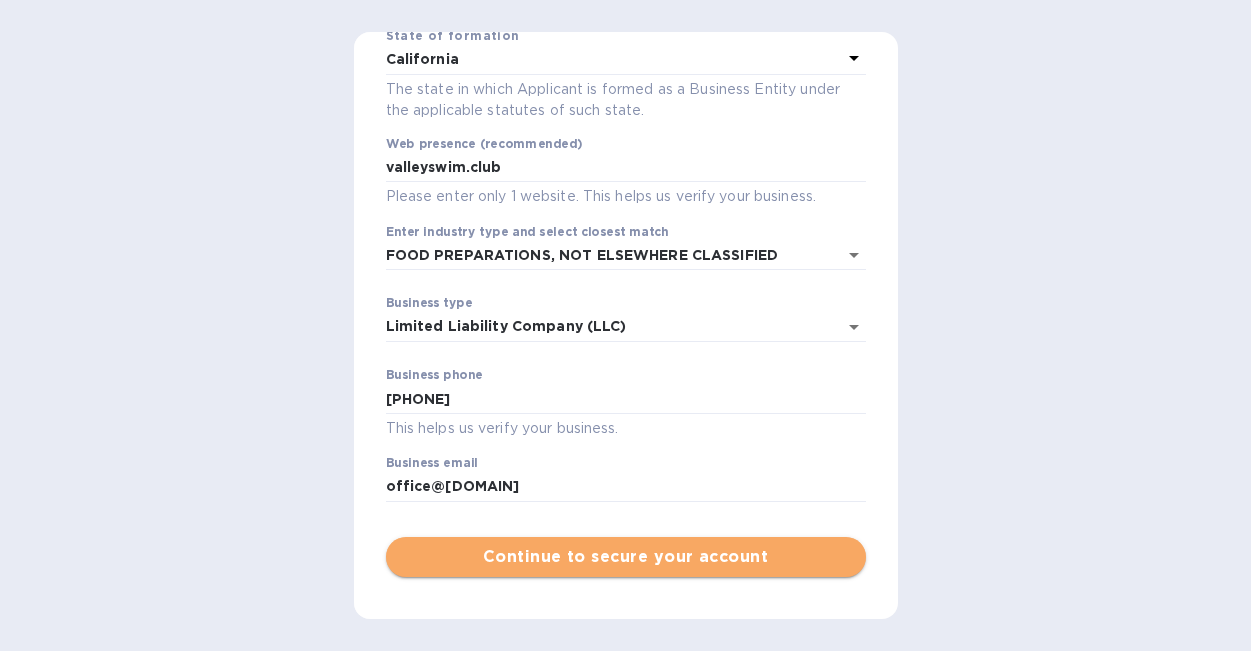 click on "Continue to secure your account" at bounding box center [626, 557] 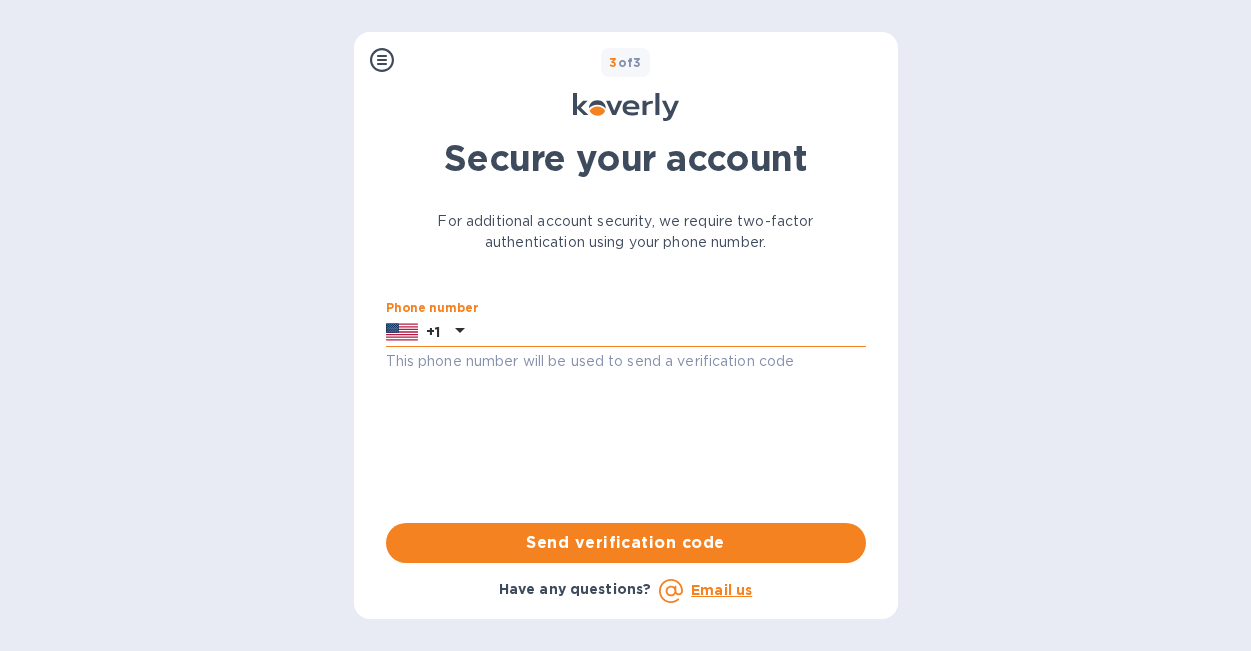 click at bounding box center [669, 332] 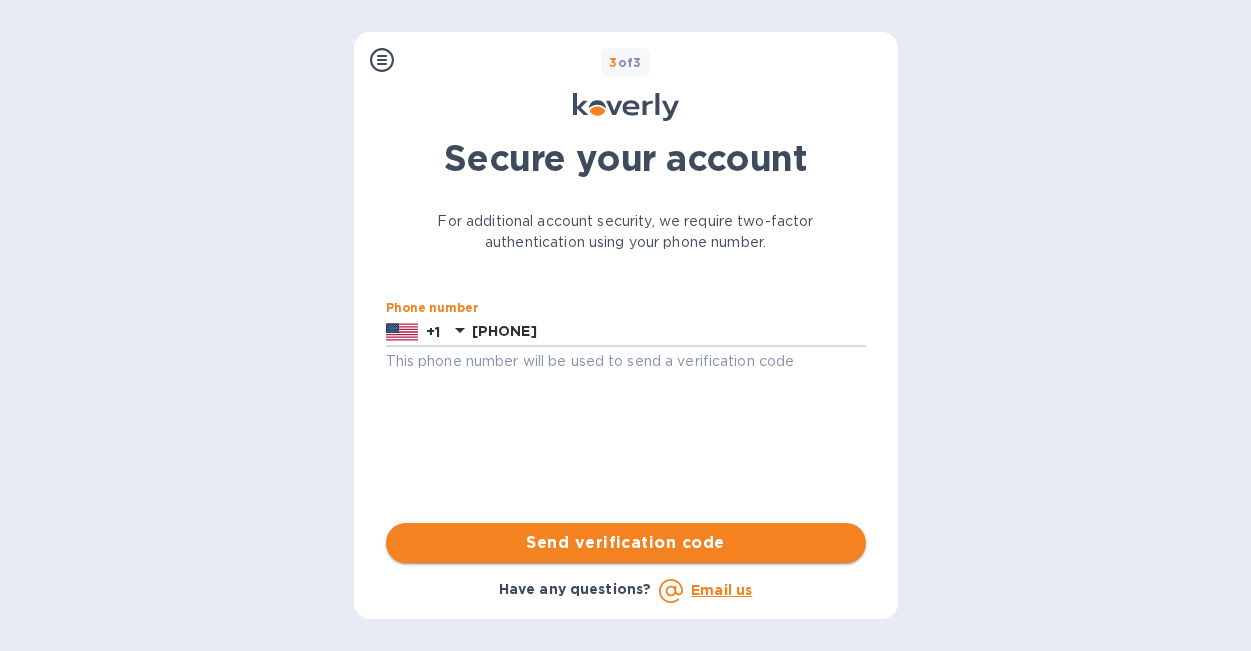type on "[PHONE]" 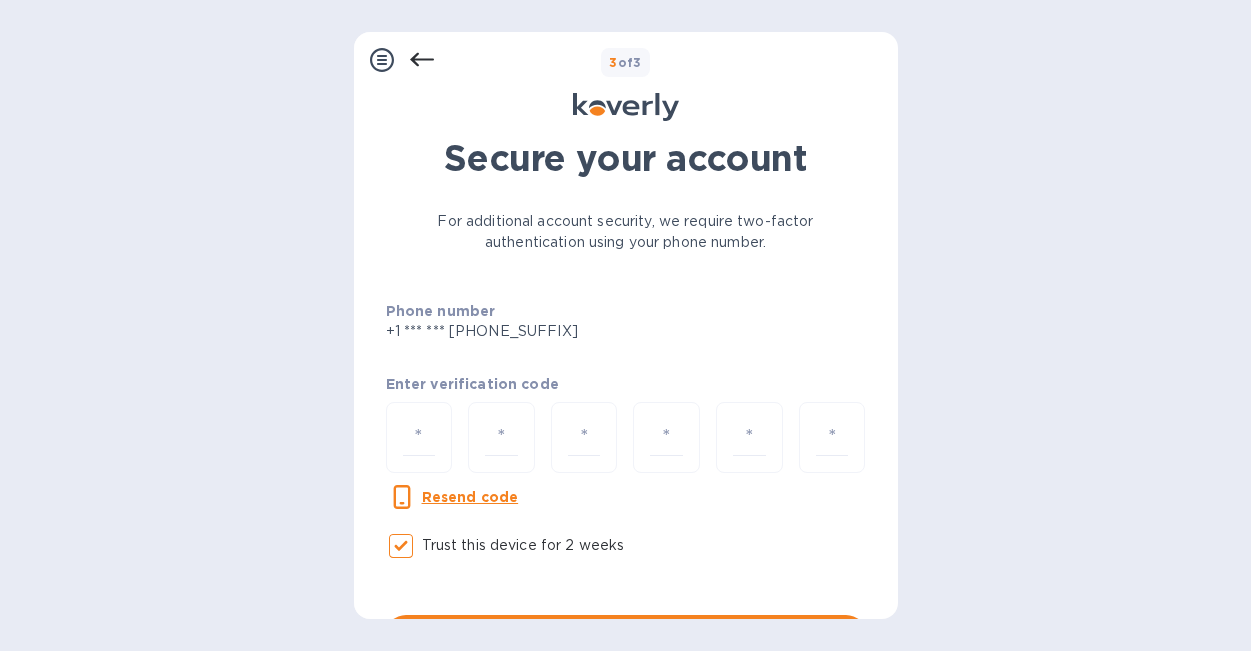 scroll, scrollTop: 67, scrollLeft: 0, axis: vertical 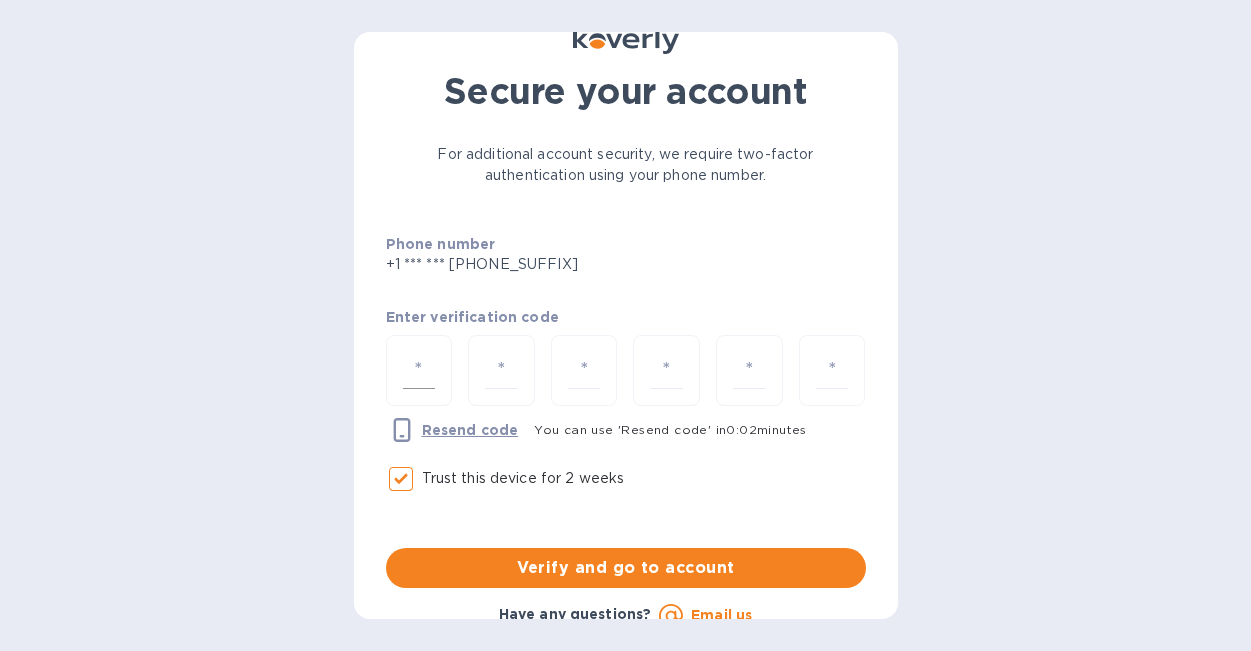 click at bounding box center [419, 370] 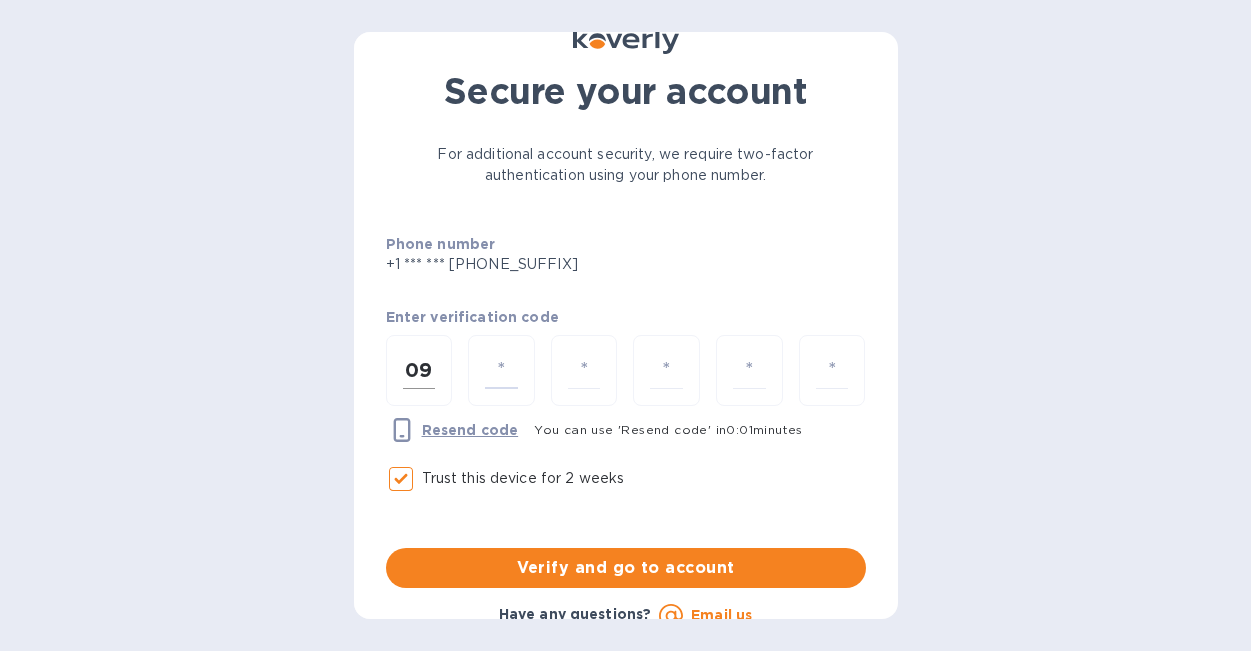 type on "9" 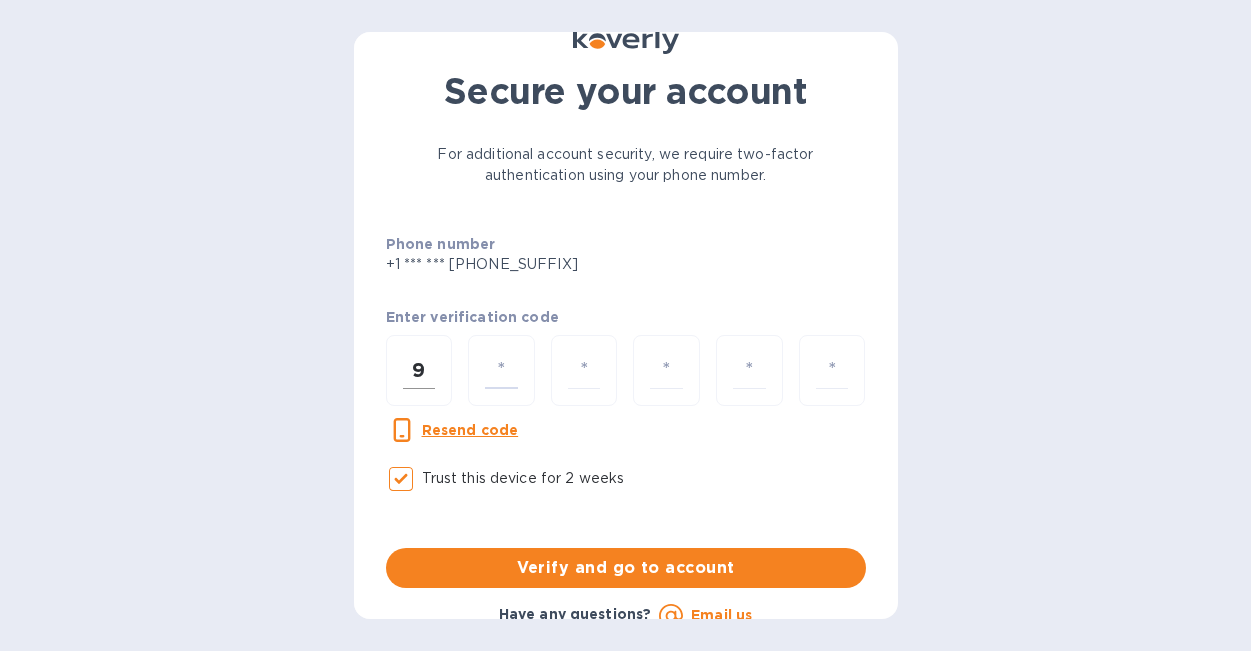 type on "2" 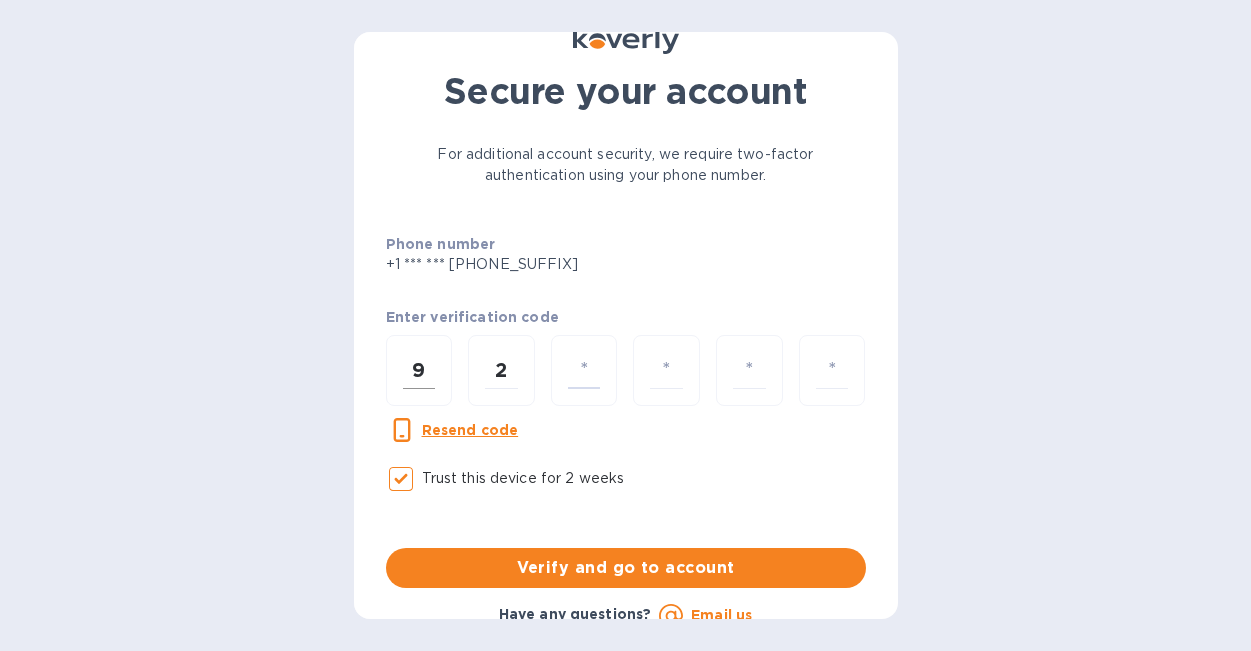 type on "2" 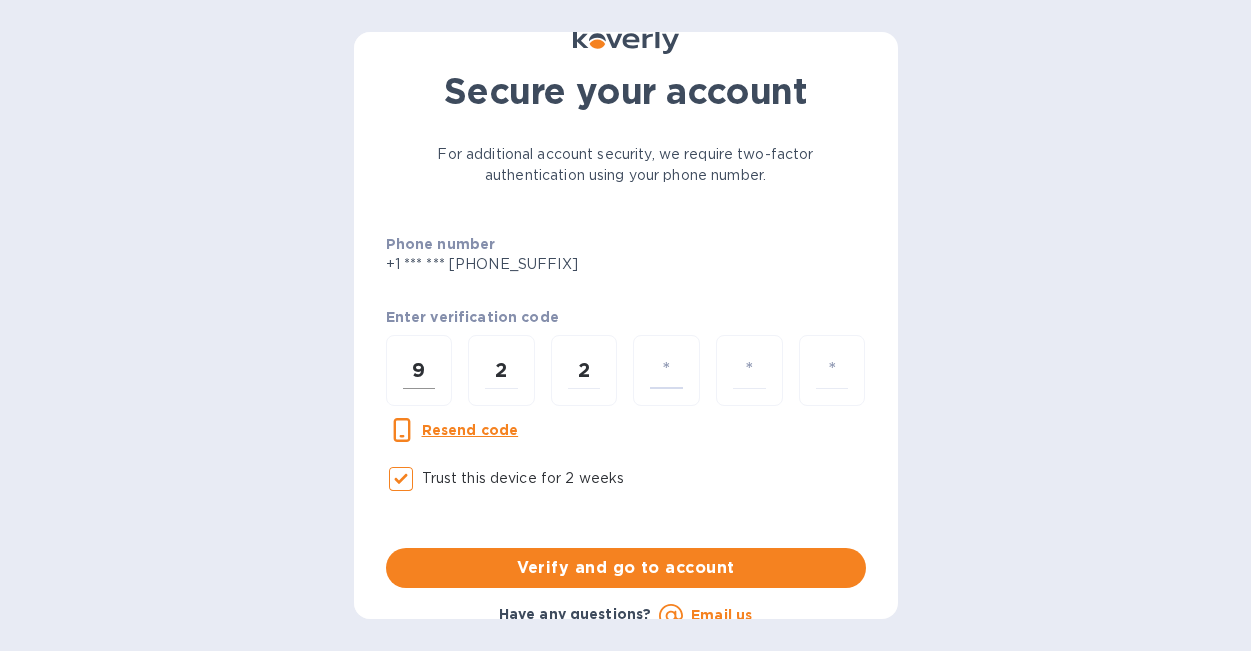 type on "2" 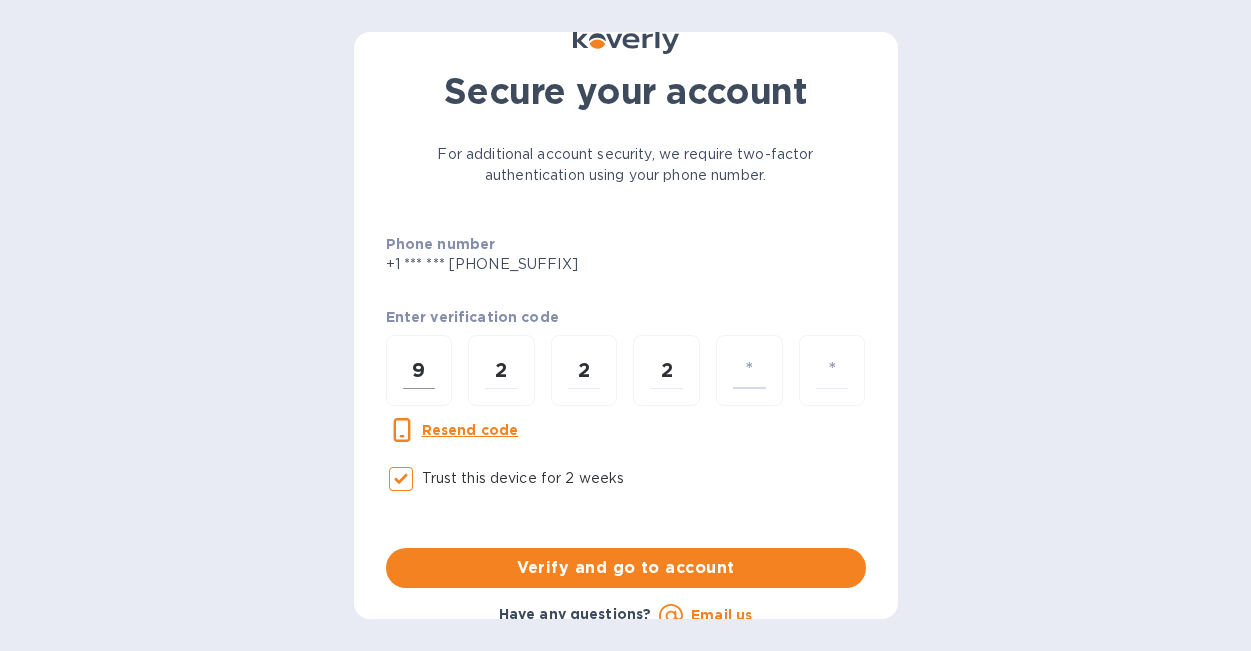 type on "4" 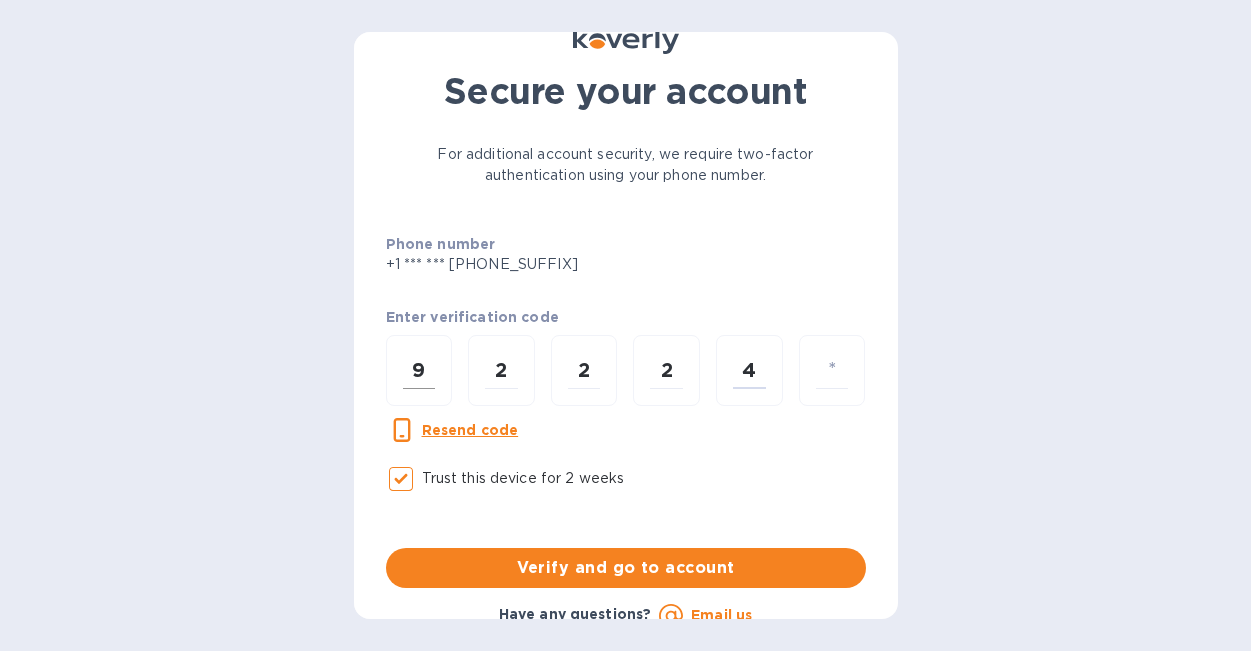 type on "3" 